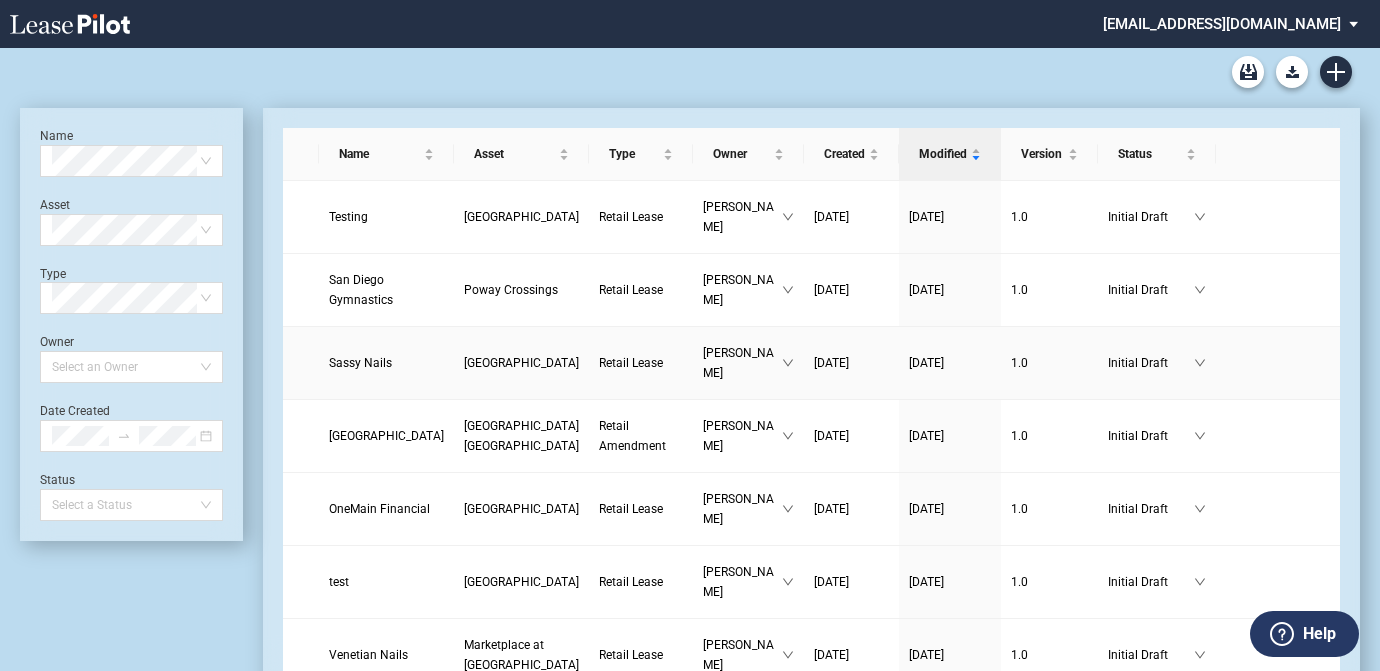 scroll, scrollTop: 0, scrollLeft: 0, axis: both 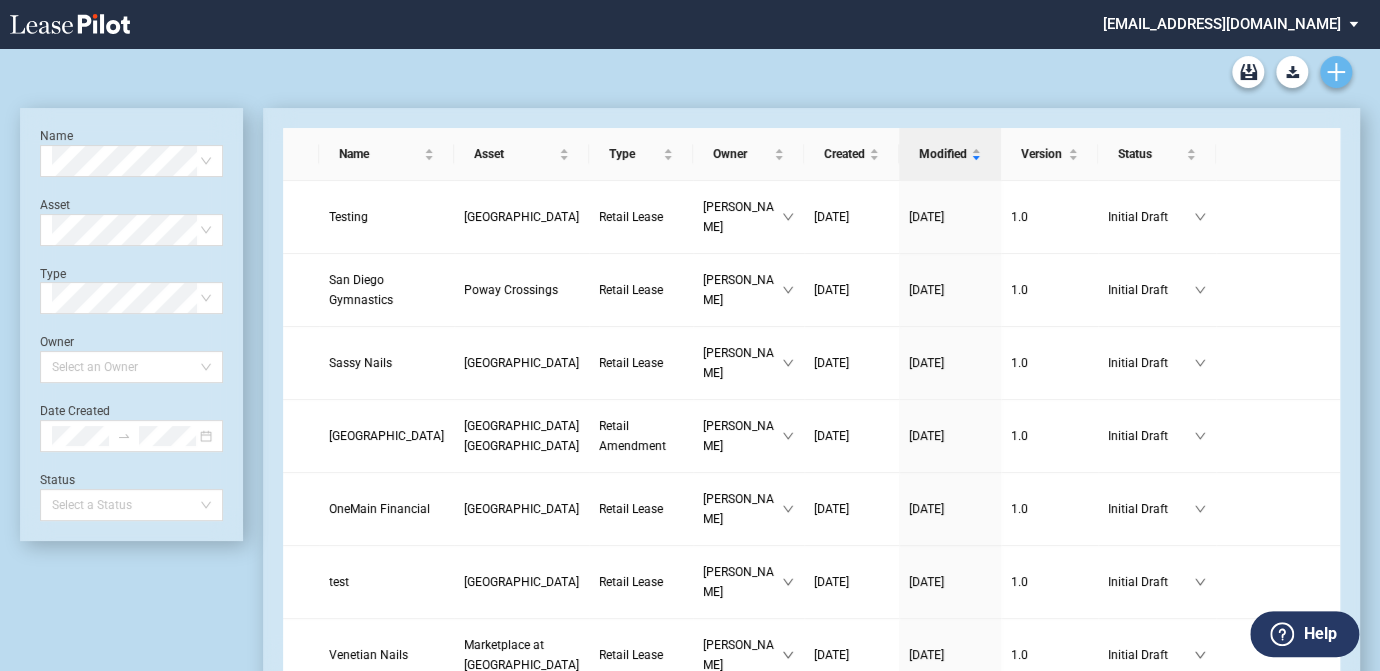 click 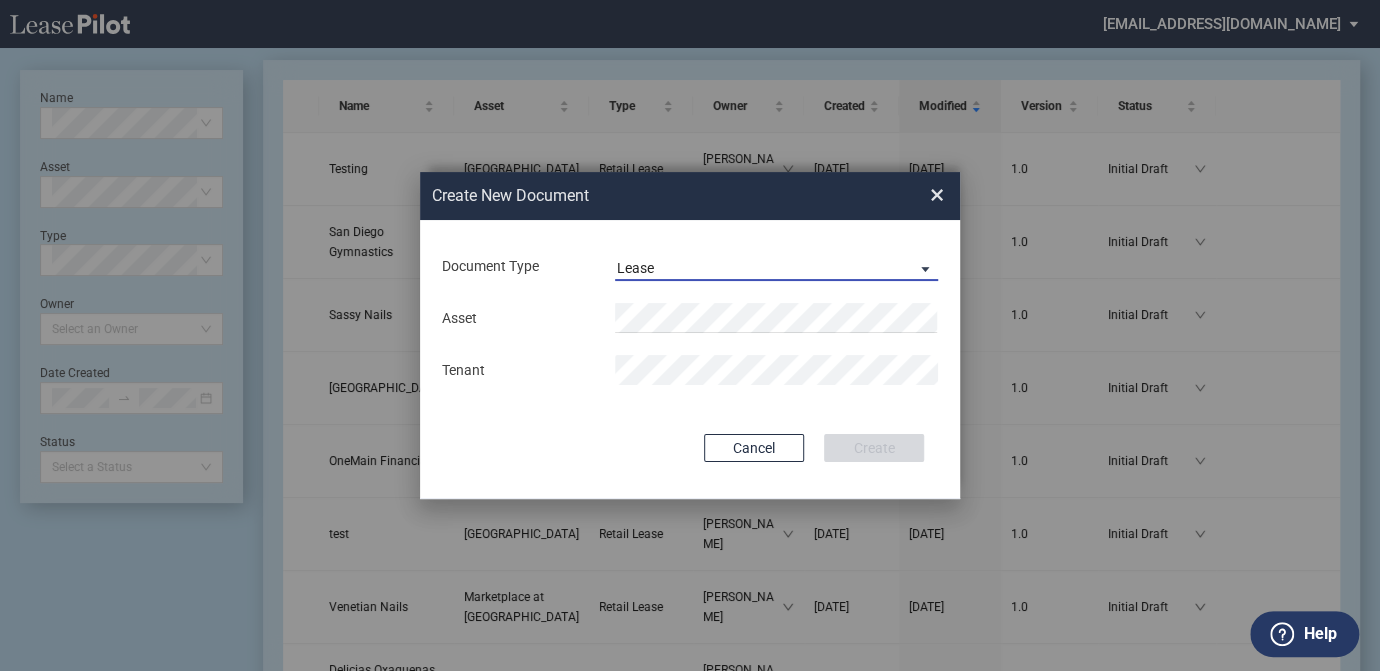 click at bounding box center [920, 268] 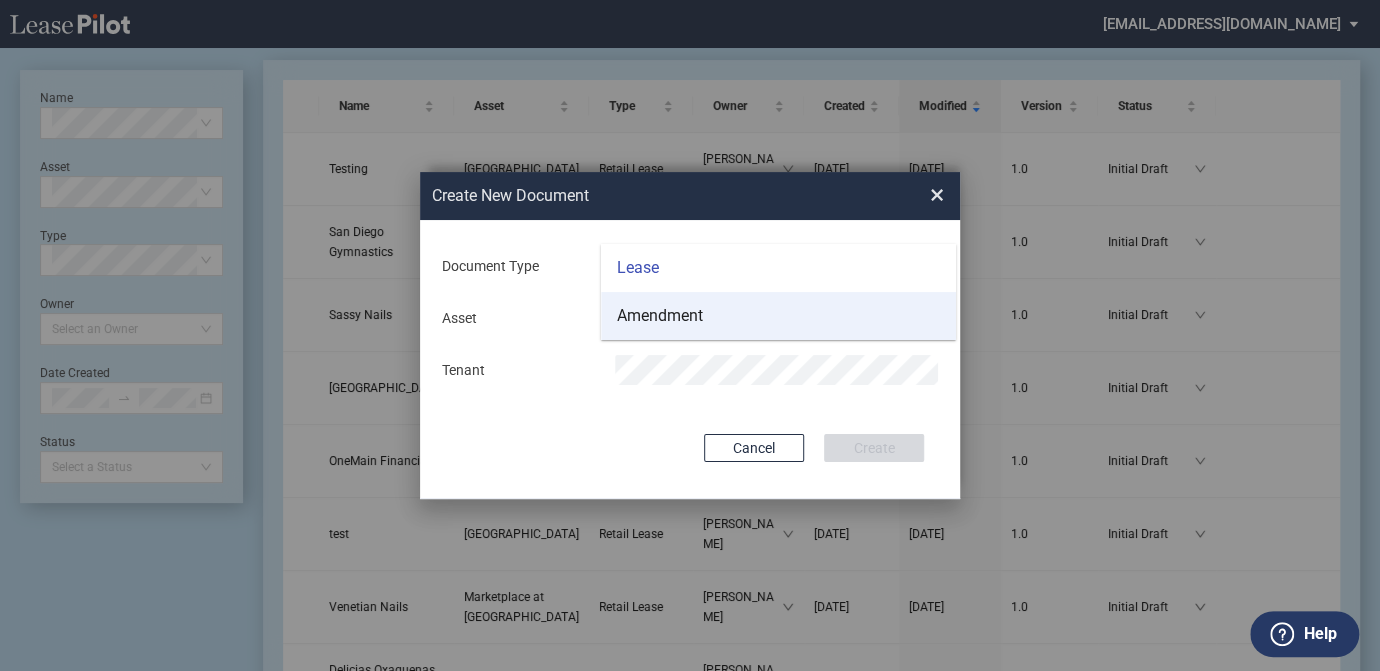 click on "Amendment" at bounding box center [778, 316] 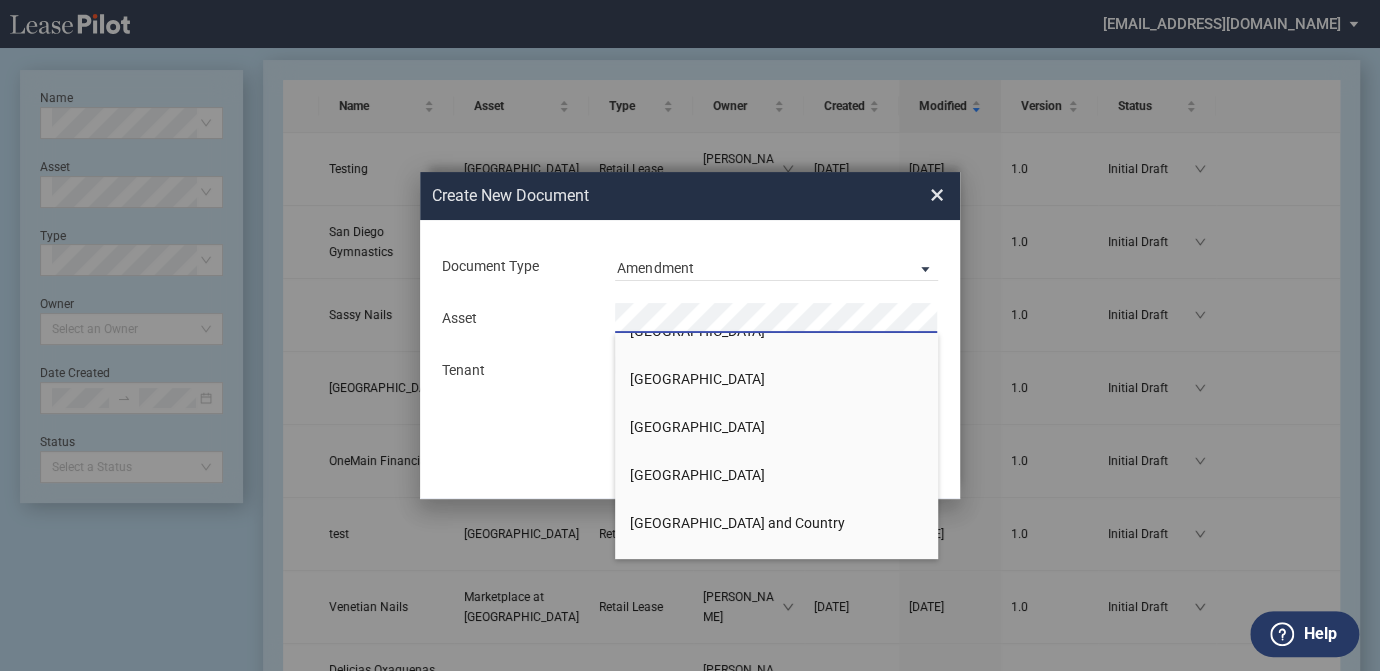 scroll, scrollTop: 1545, scrollLeft: 0, axis: vertical 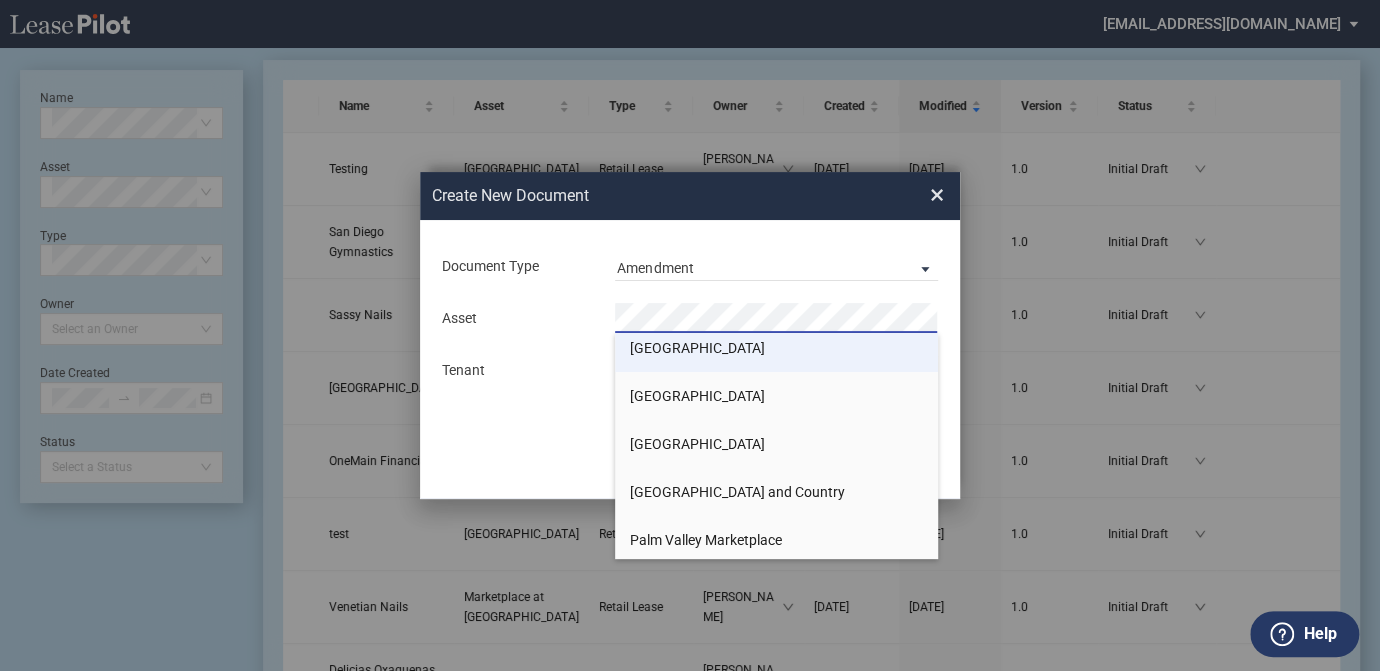 click on "[GEOGRAPHIC_DATA]" at bounding box center (697, 348) 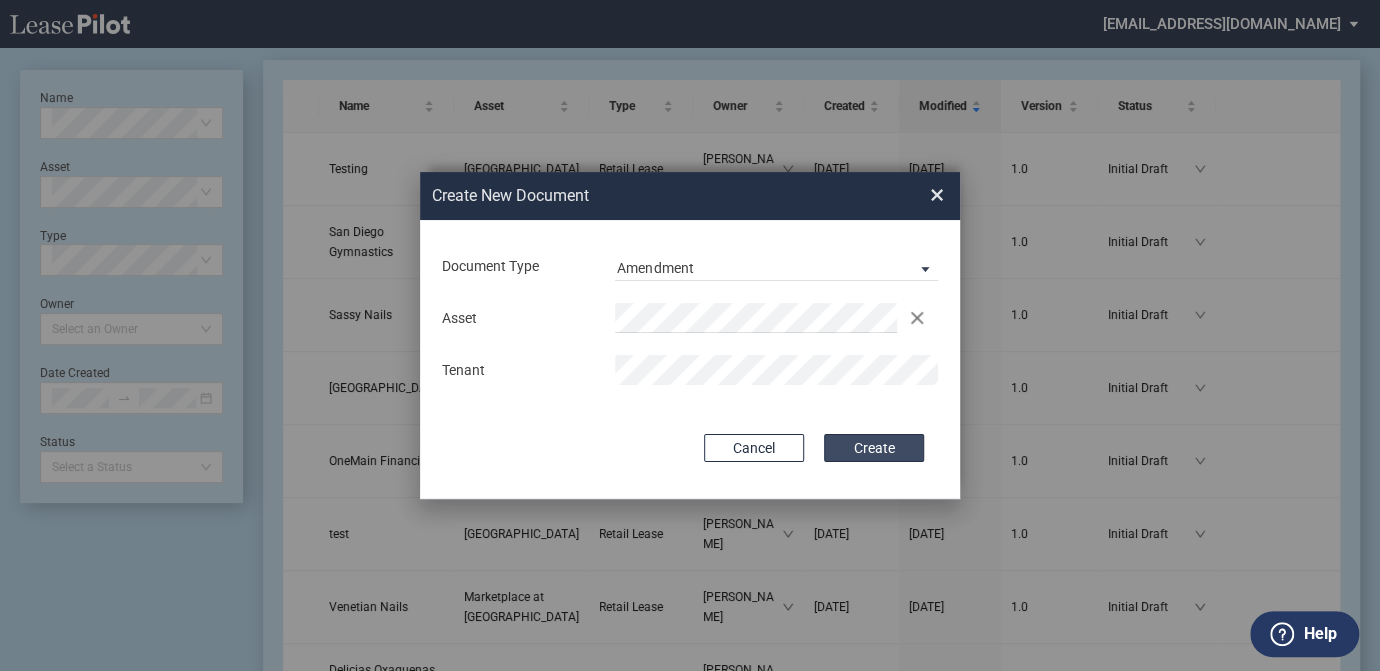 click on "Create" at bounding box center [874, 448] 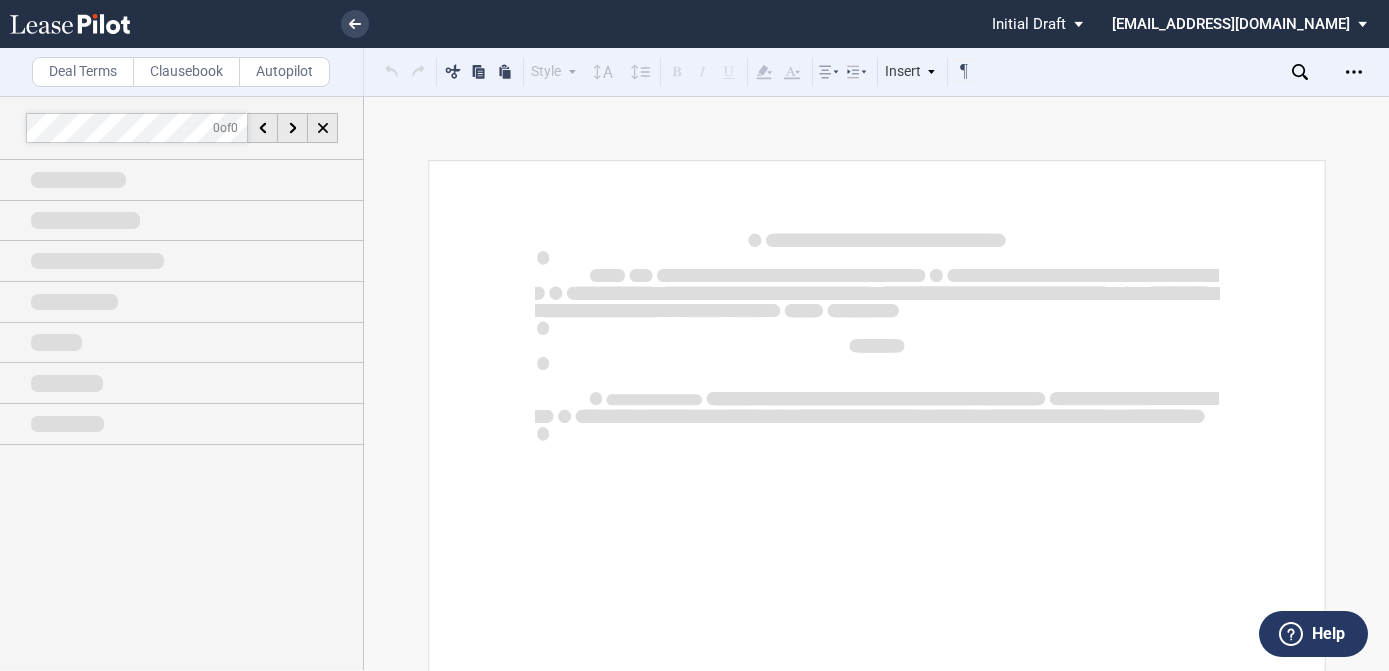 scroll, scrollTop: 0, scrollLeft: 0, axis: both 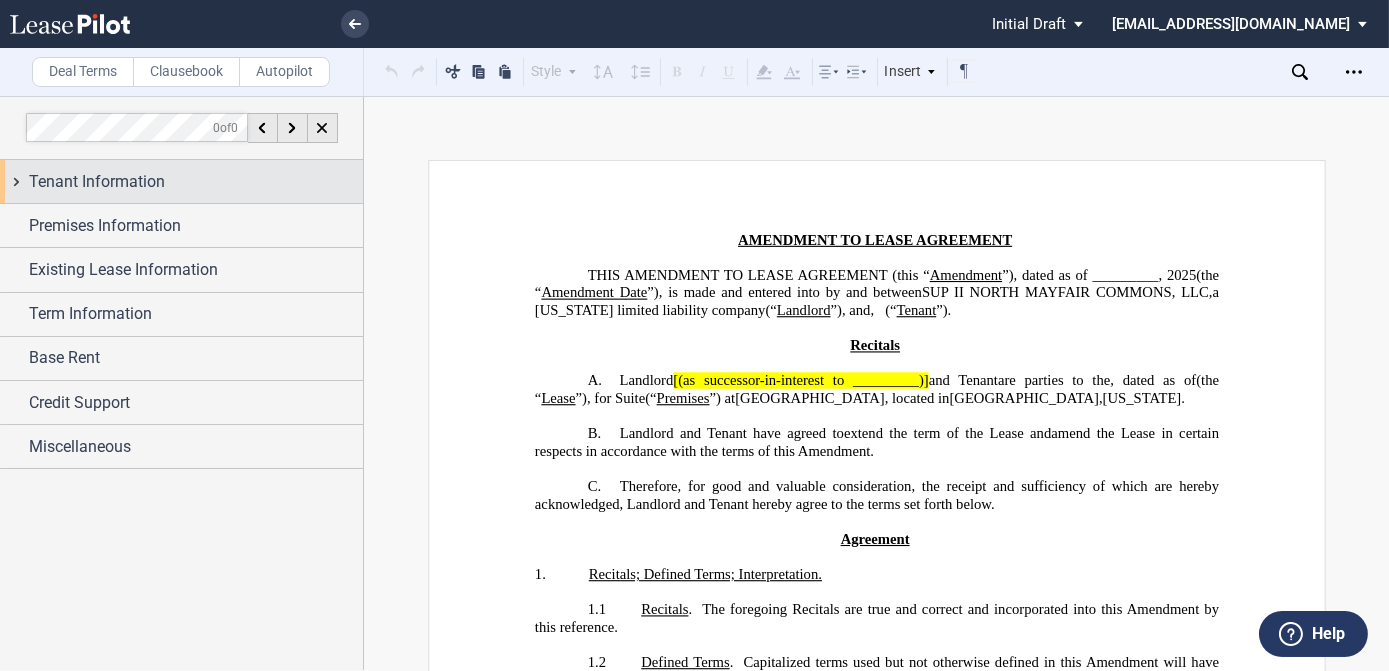 click on "Tenant Information" at bounding box center [97, 182] 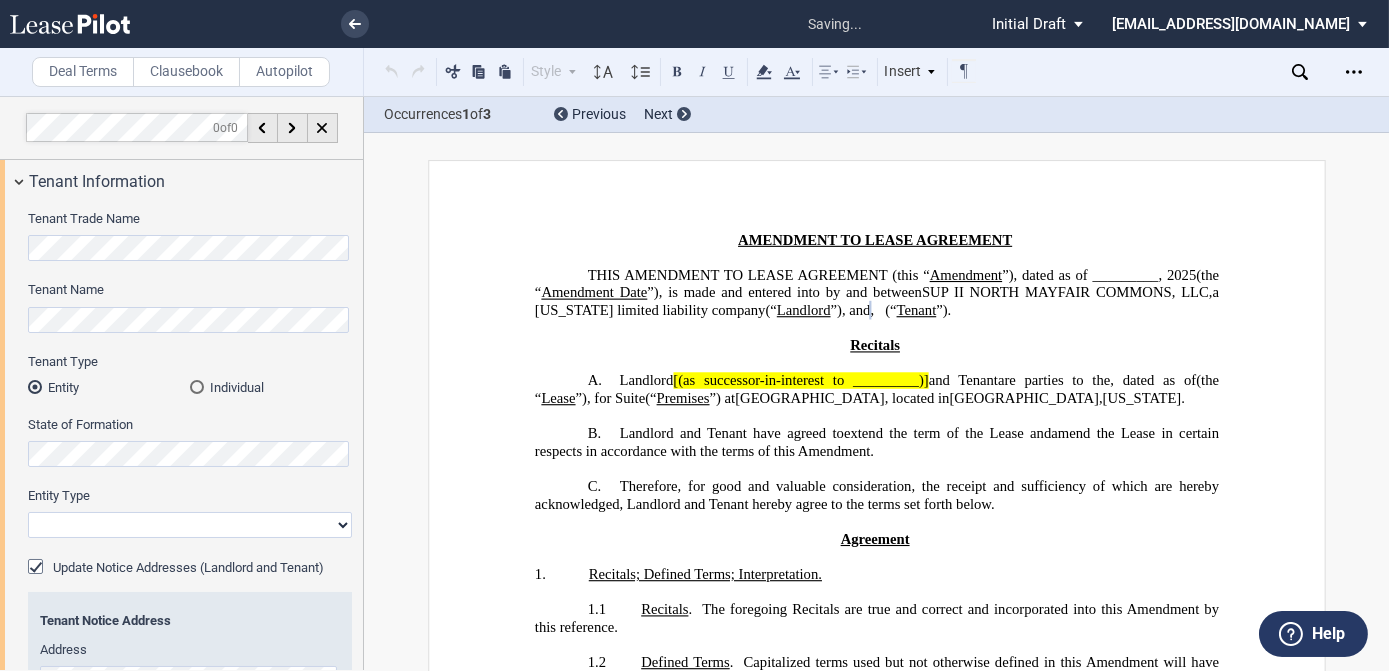 scroll, scrollTop: 0, scrollLeft: 109, axis: horizontal 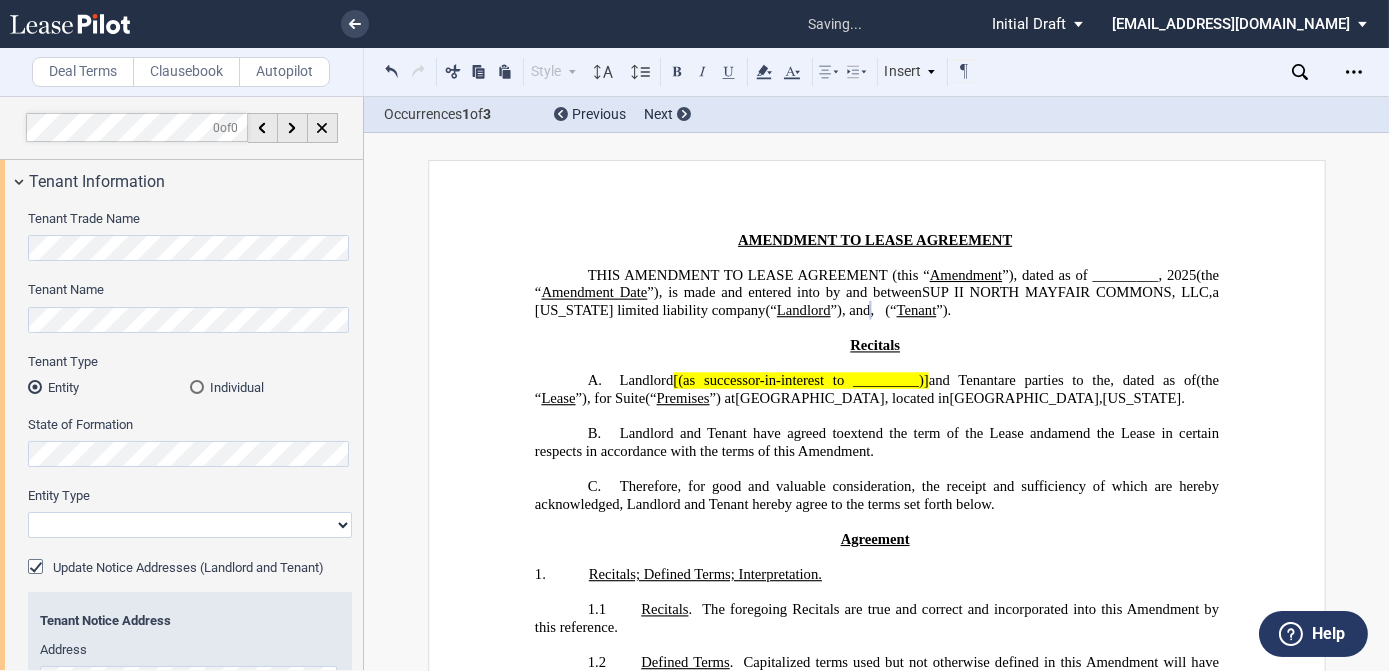 drag, startPoint x: 206, startPoint y: 383, endPoint x: 195, endPoint y: 387, distance: 11.7046995 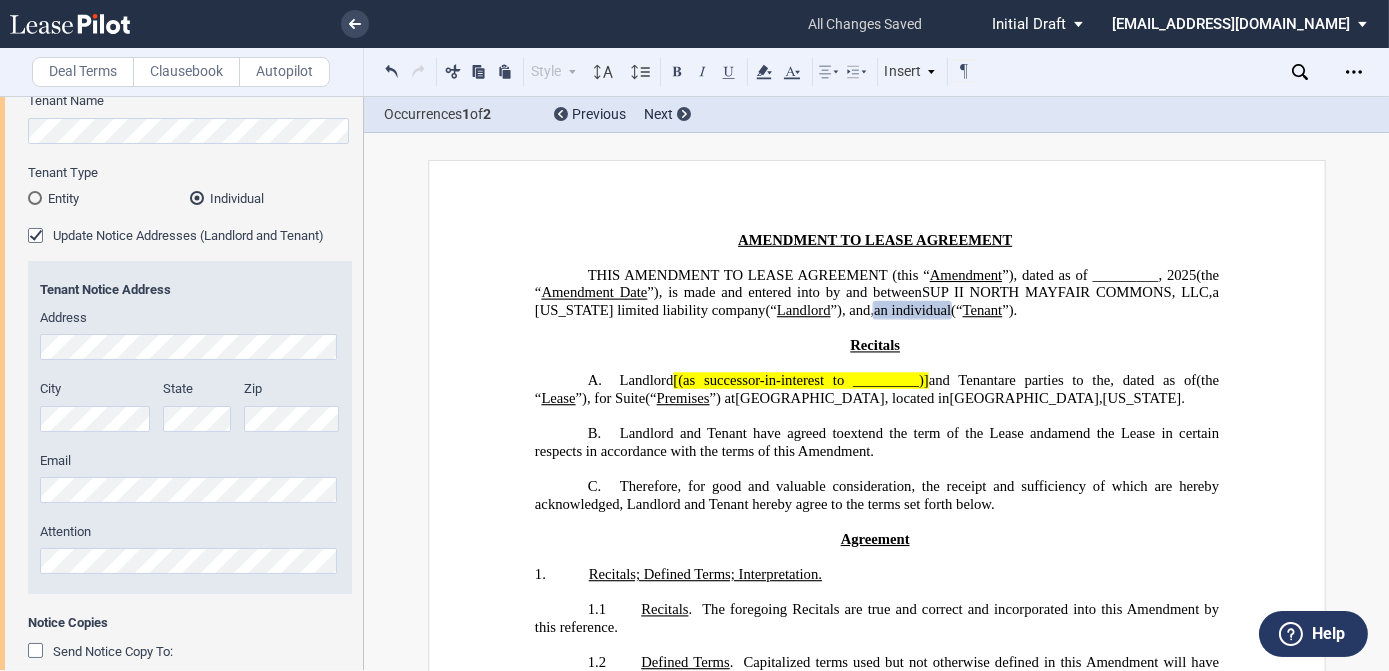 scroll, scrollTop: 181, scrollLeft: 0, axis: vertical 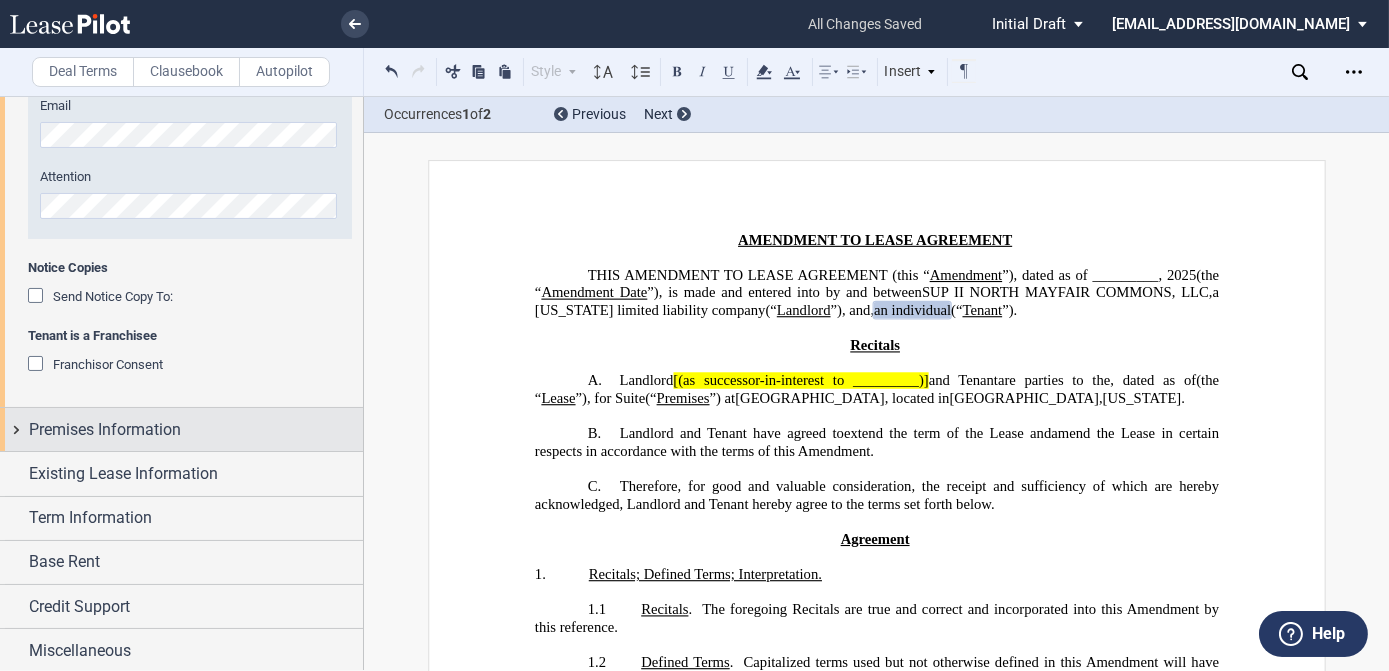 click on "Premises Information" at bounding box center [105, 430] 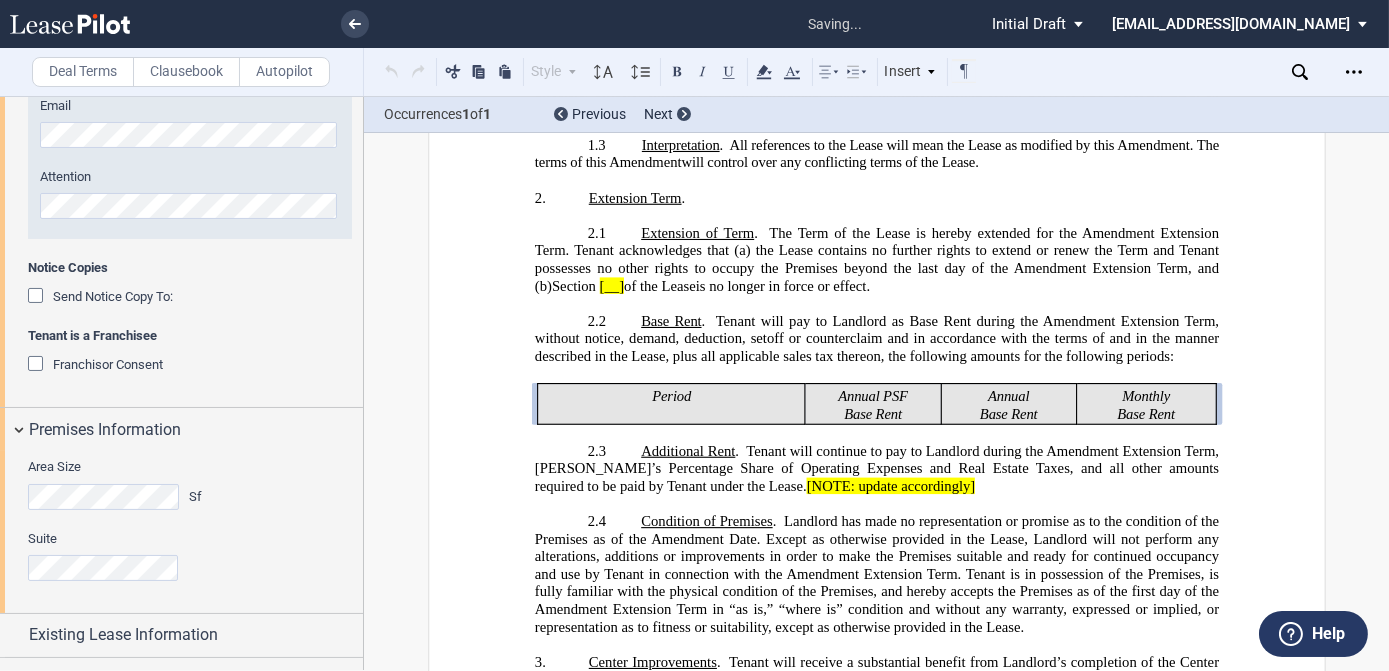 scroll, scrollTop: 1256, scrollLeft: 0, axis: vertical 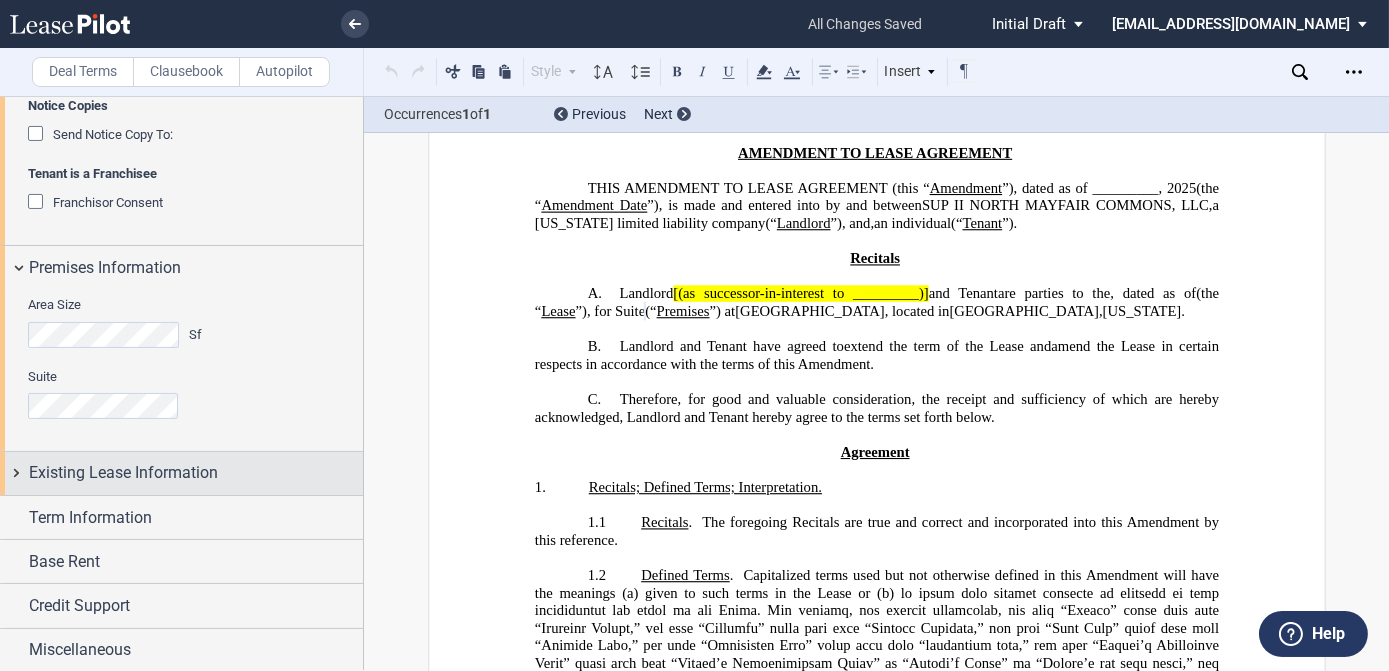 click on "Existing Lease Information" at bounding box center (123, 473) 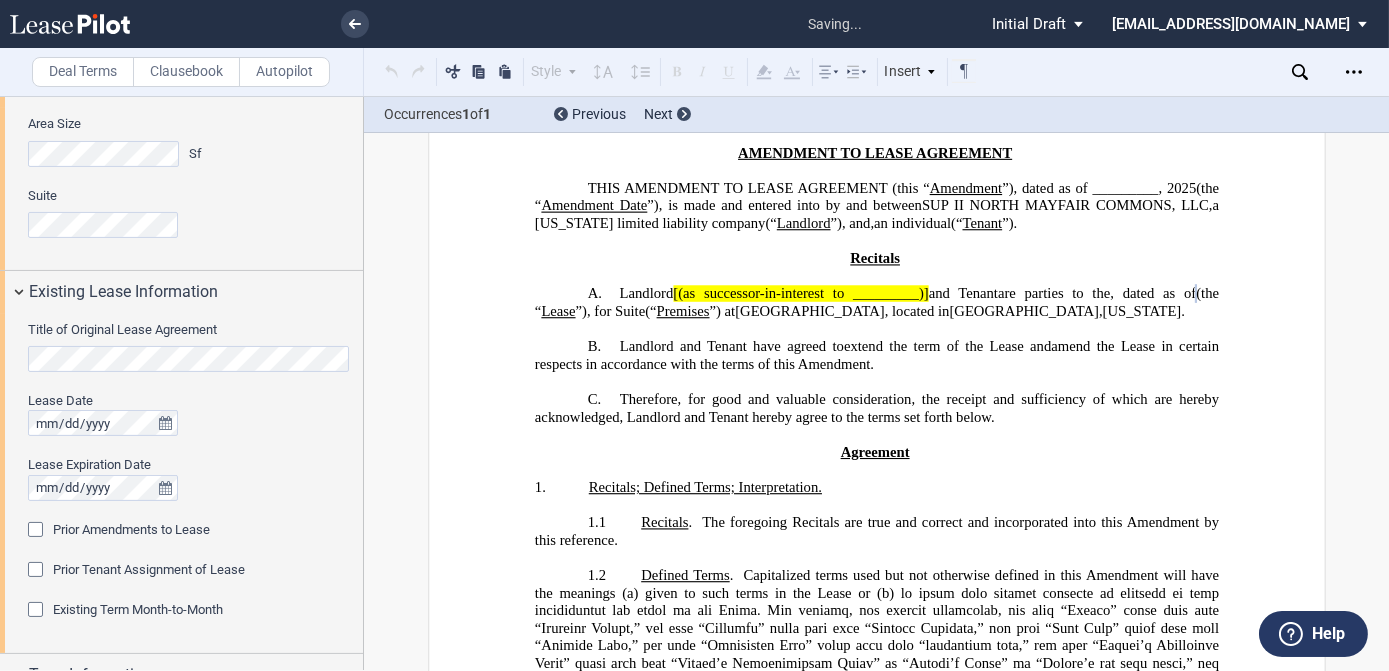 scroll, scrollTop: 888, scrollLeft: 0, axis: vertical 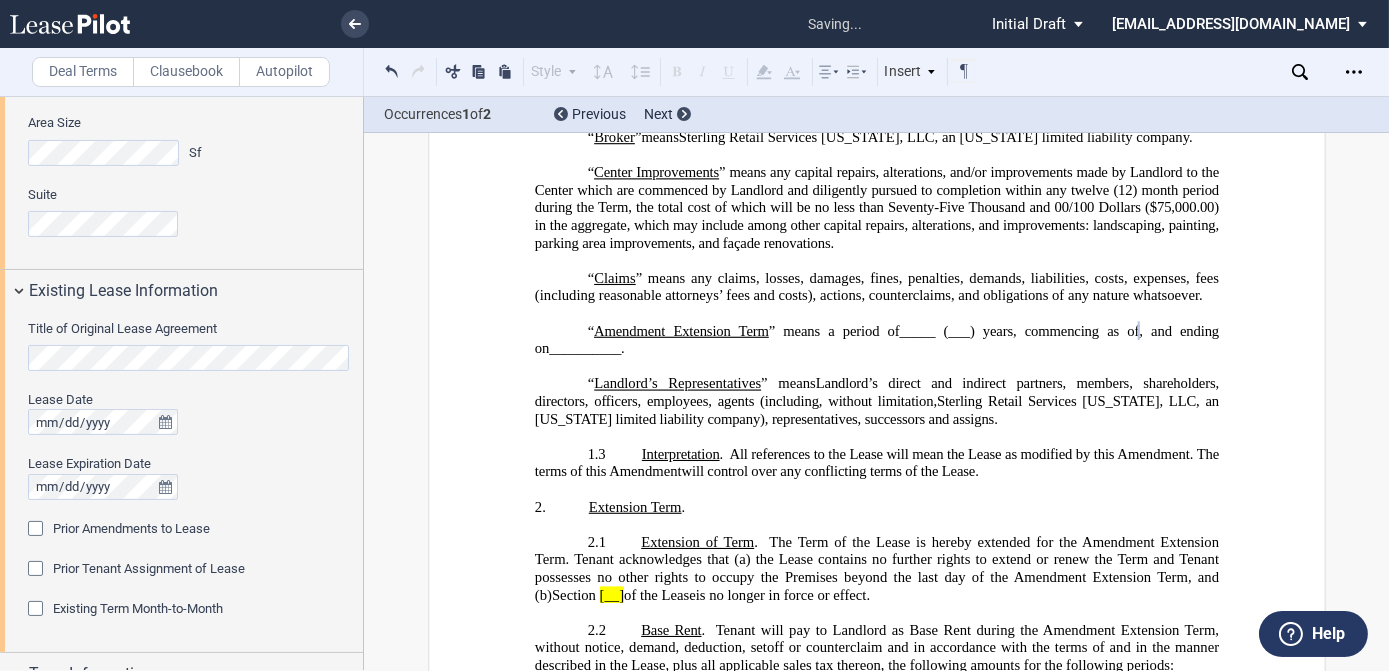 type 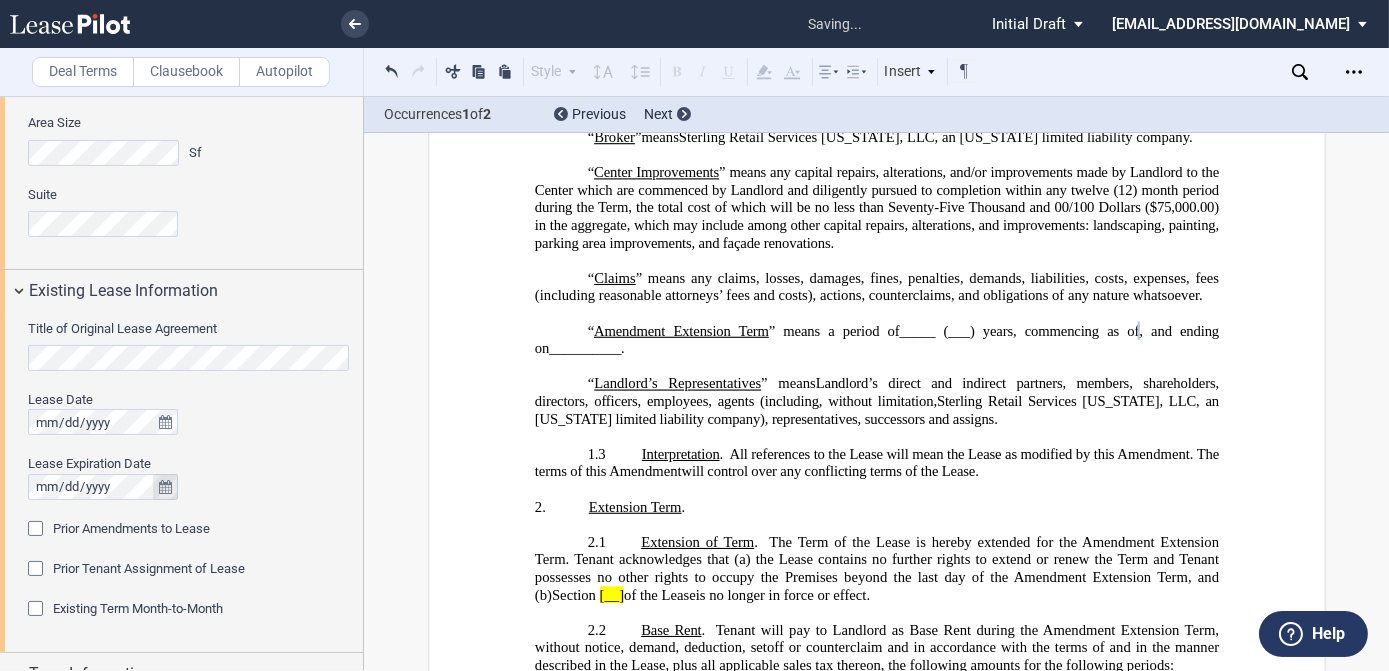 click on "Prior Amendments to Lease" at bounding box center (131, 528) 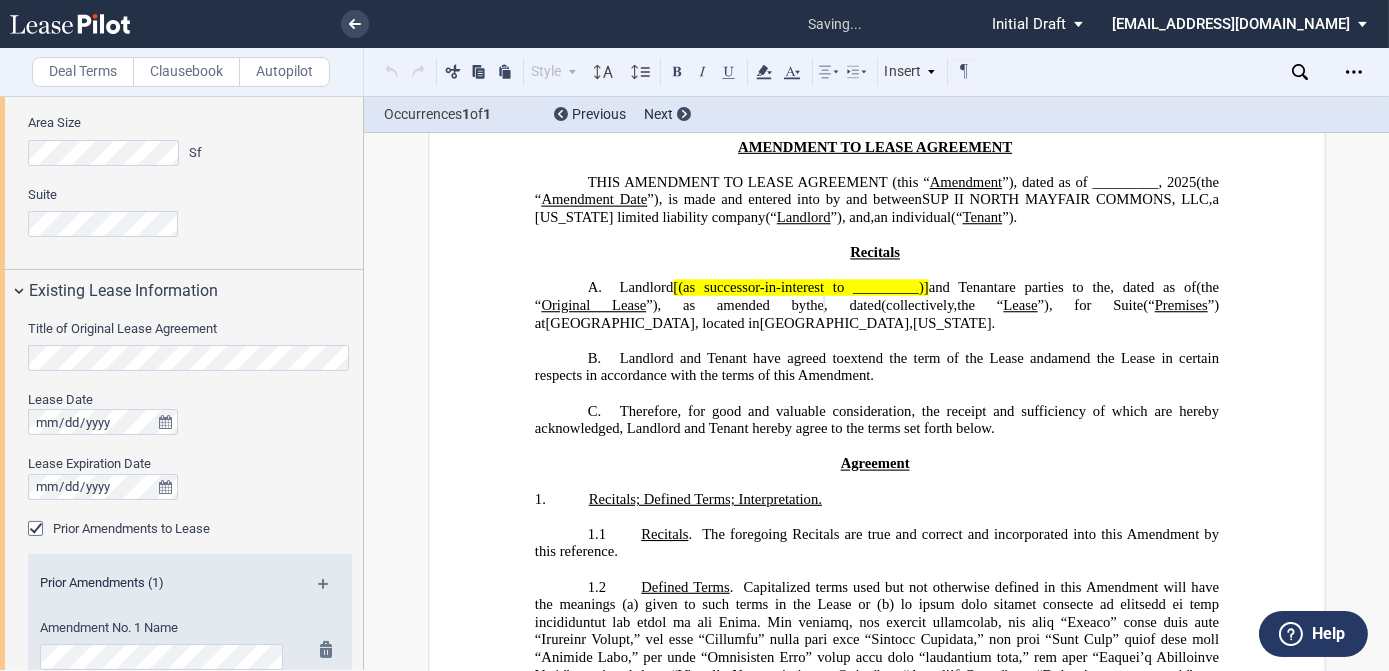 scroll, scrollTop: 87, scrollLeft: 0, axis: vertical 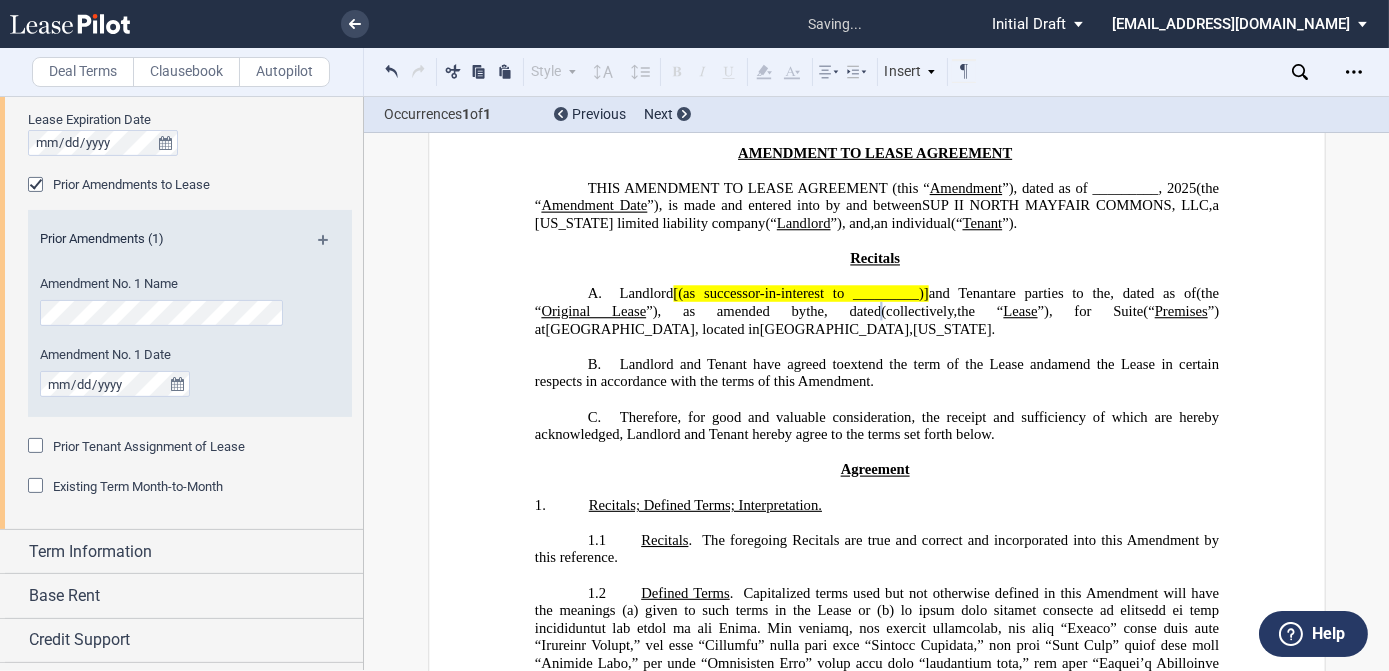 click at bounding box center (331, 247) 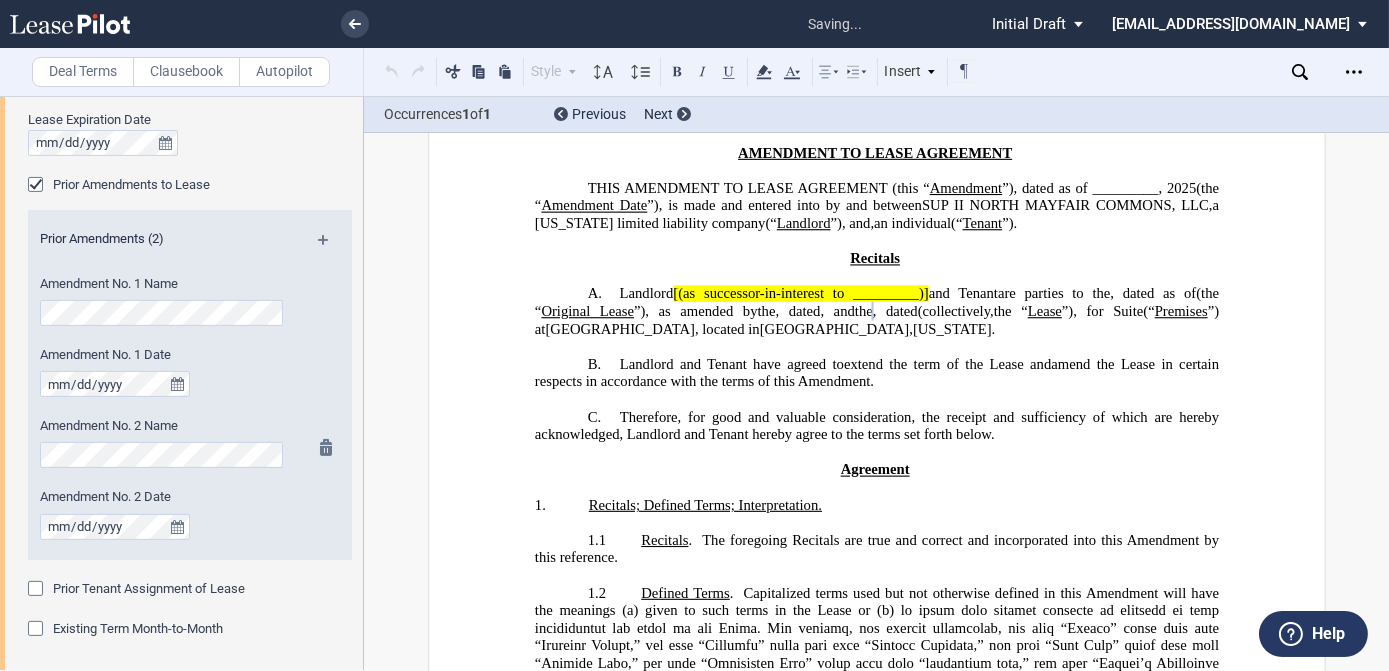 scroll, scrollTop: 0, scrollLeft: 39, axis: horizontal 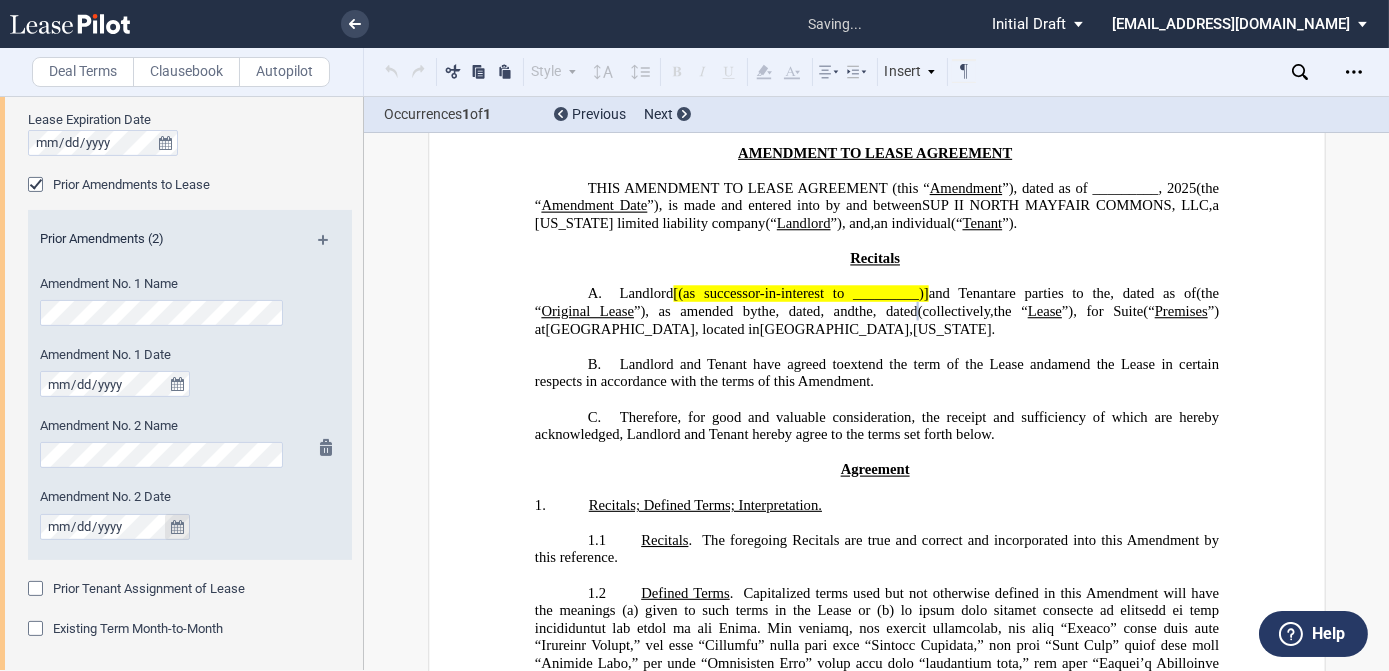 type 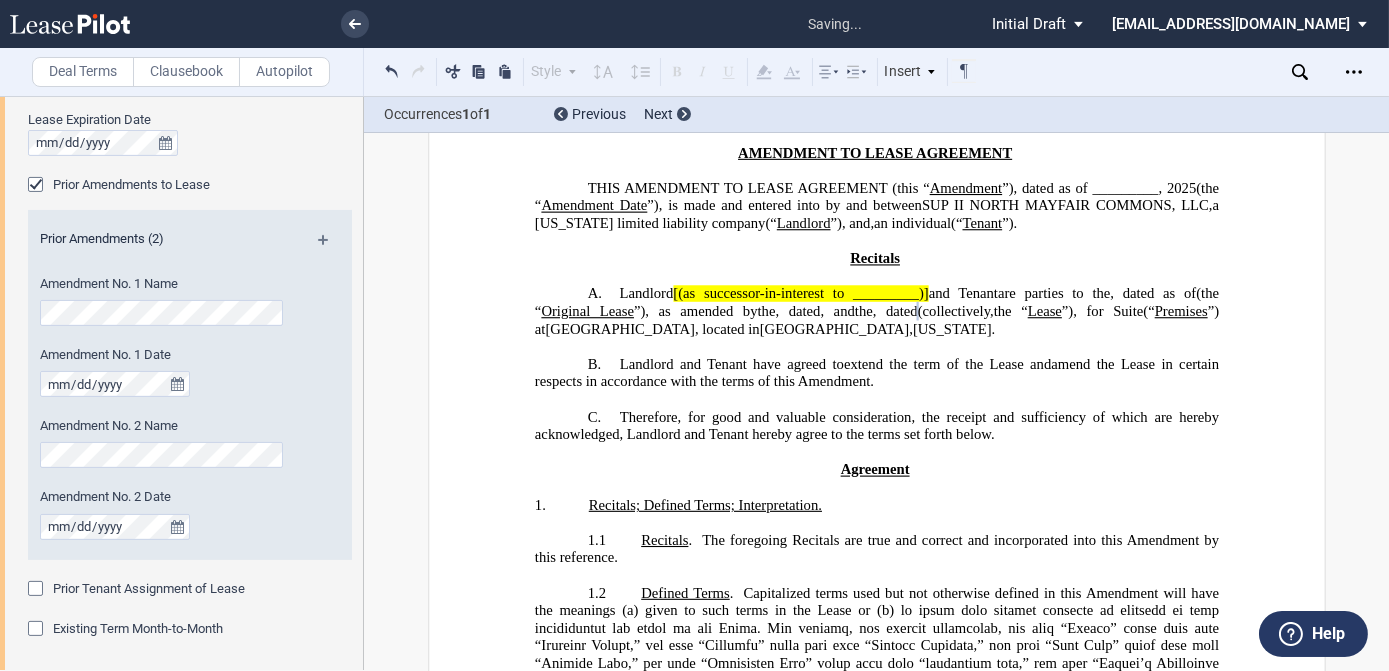 click at bounding box center (331, 247) 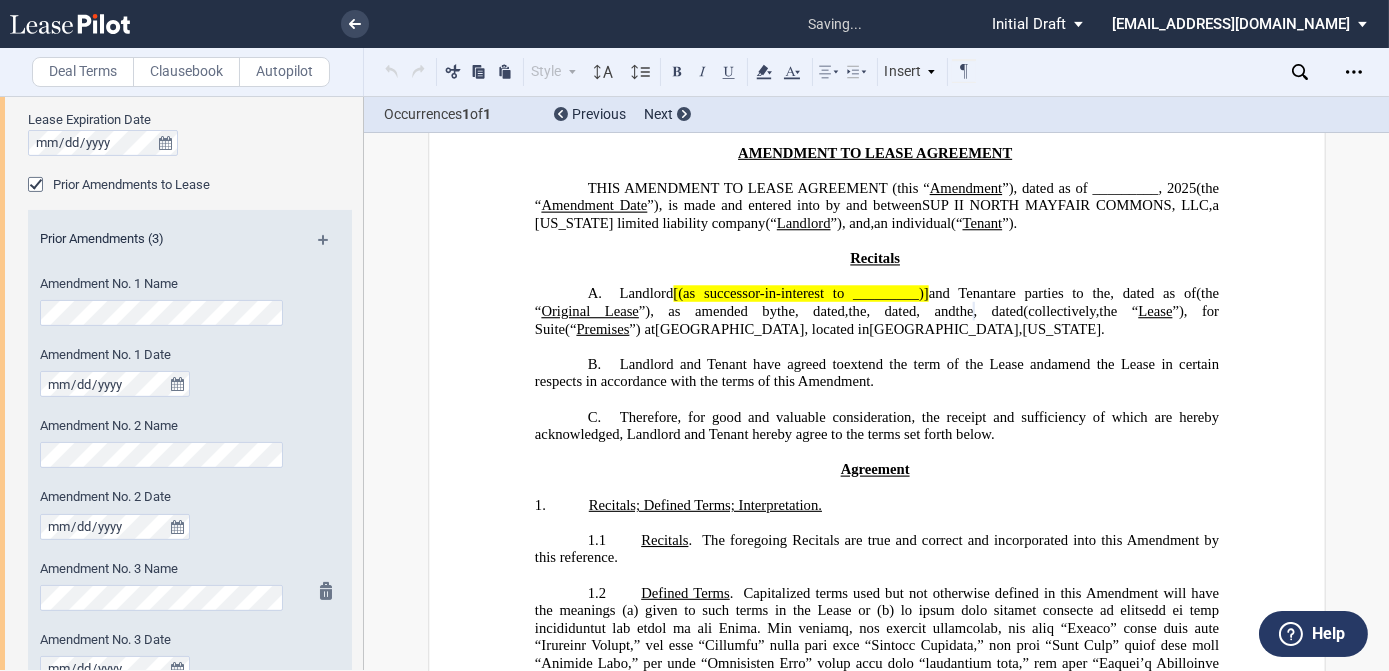 scroll, scrollTop: 0, scrollLeft: 25, axis: horizontal 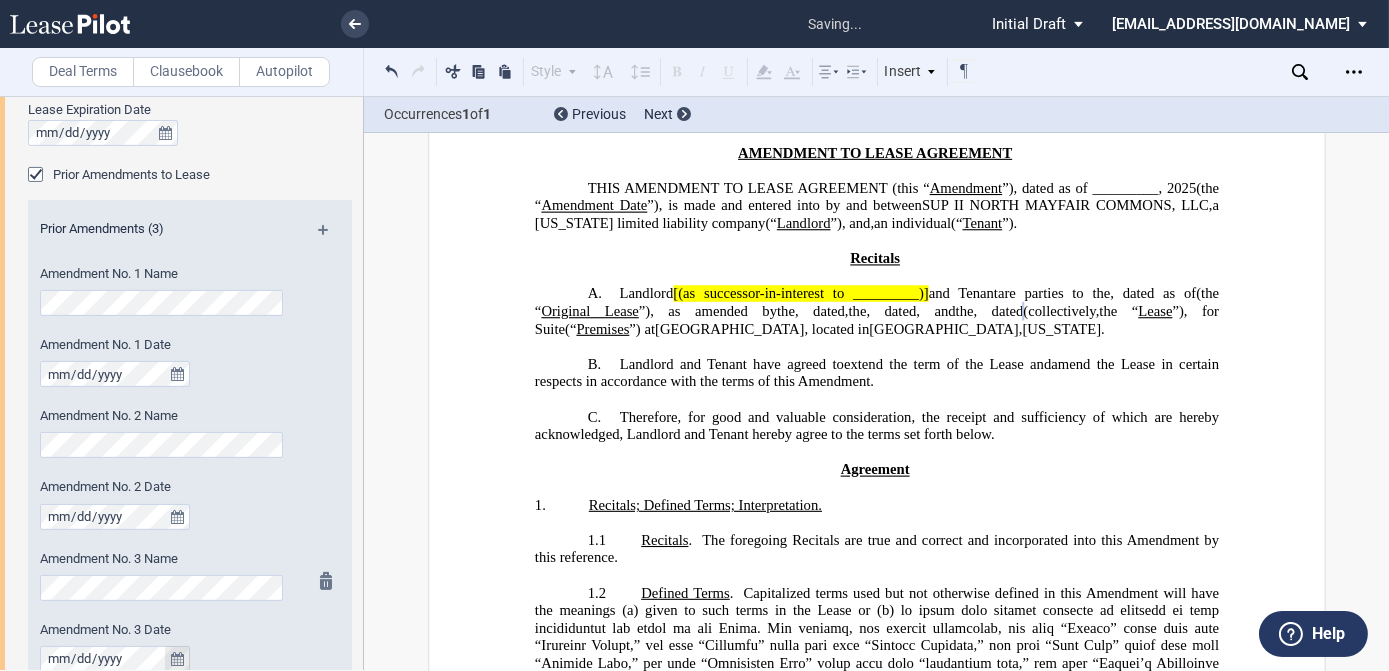 type 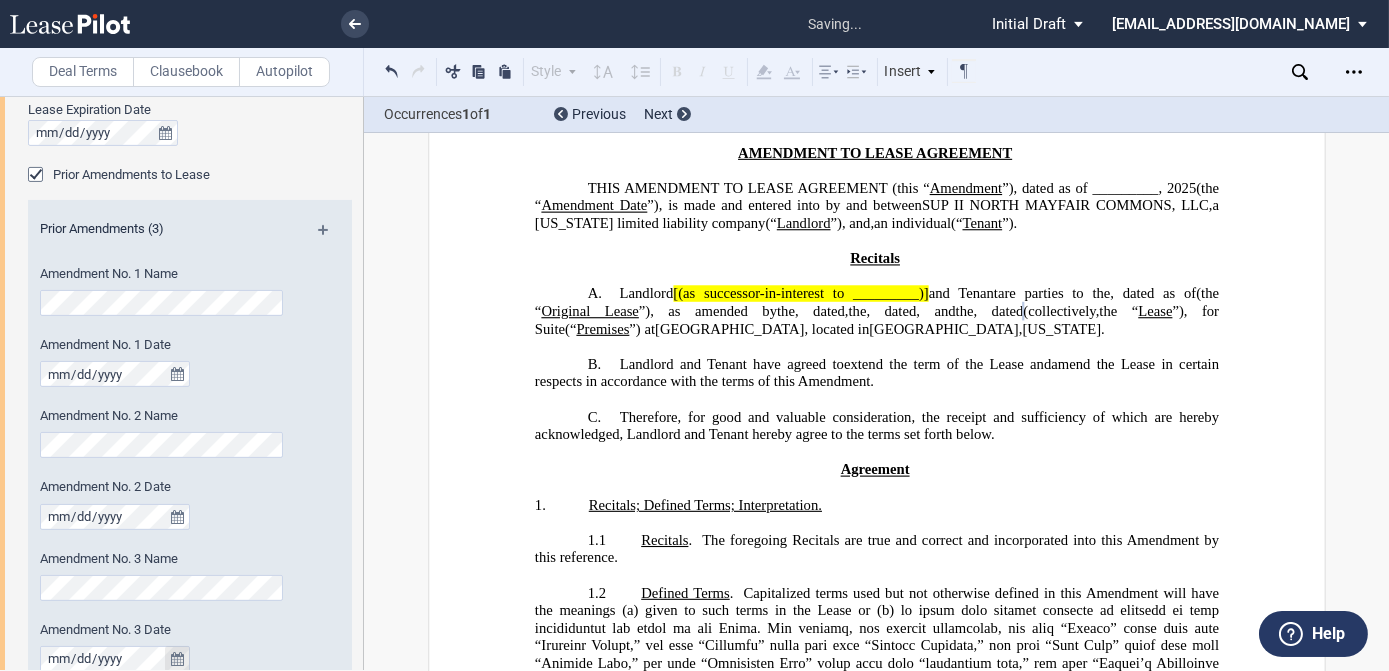 click at bounding box center [331, 237] 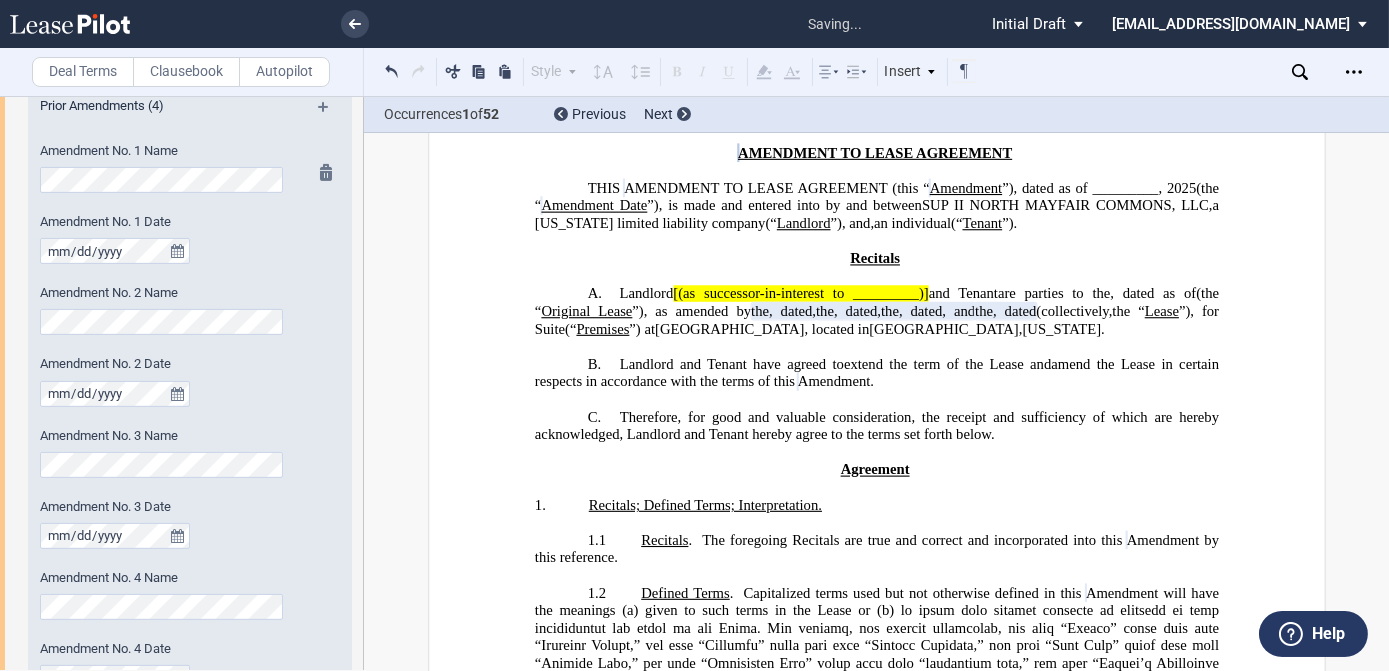 scroll, scrollTop: 1424, scrollLeft: 0, axis: vertical 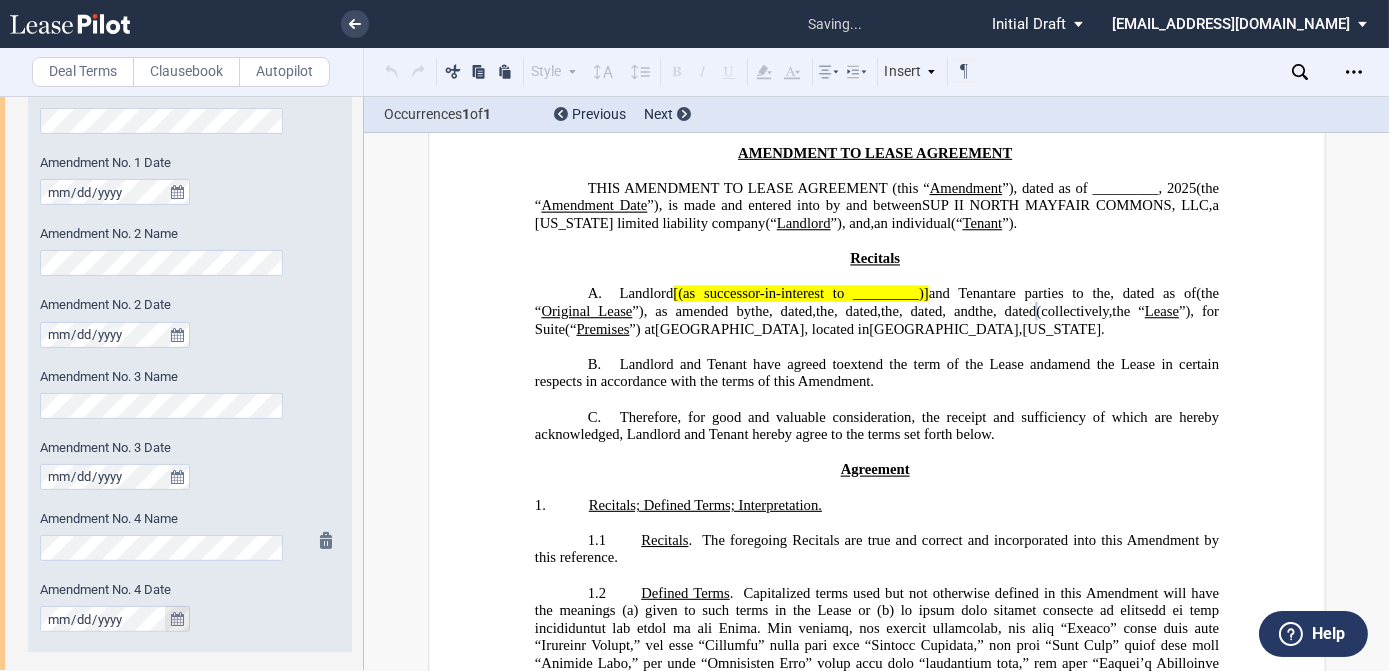 type 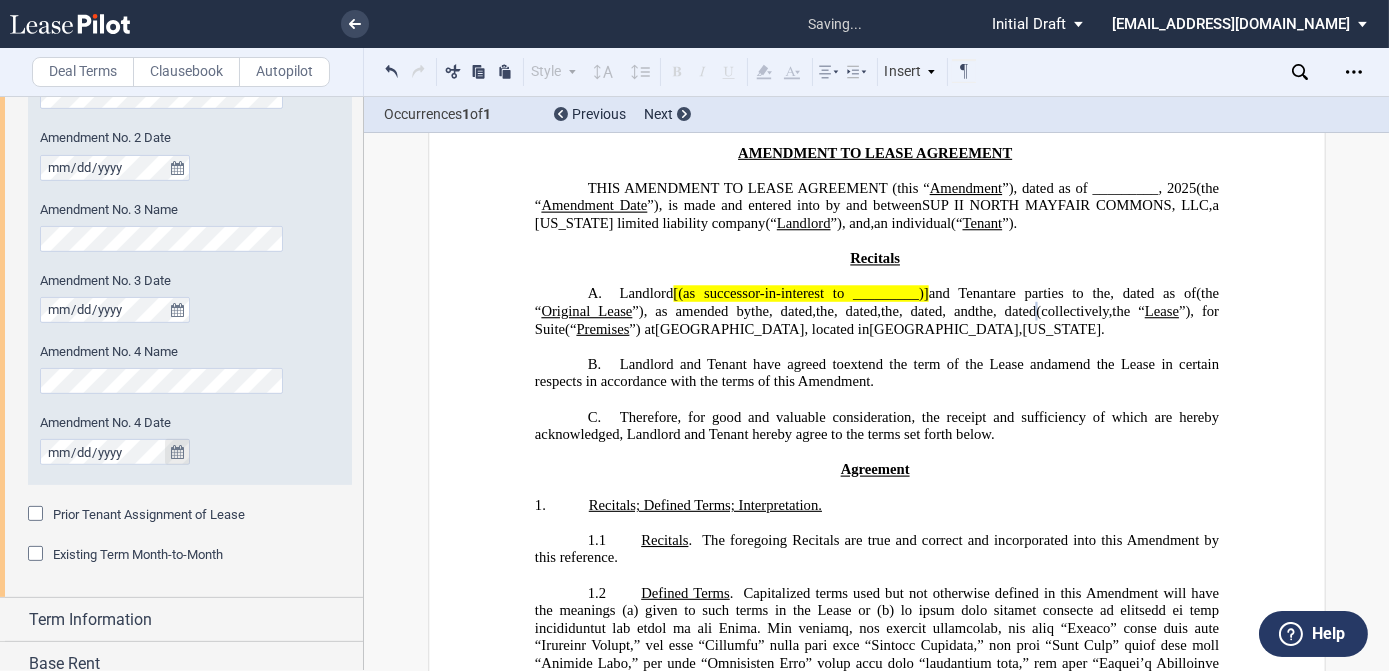 scroll, scrollTop: 1606, scrollLeft: 0, axis: vertical 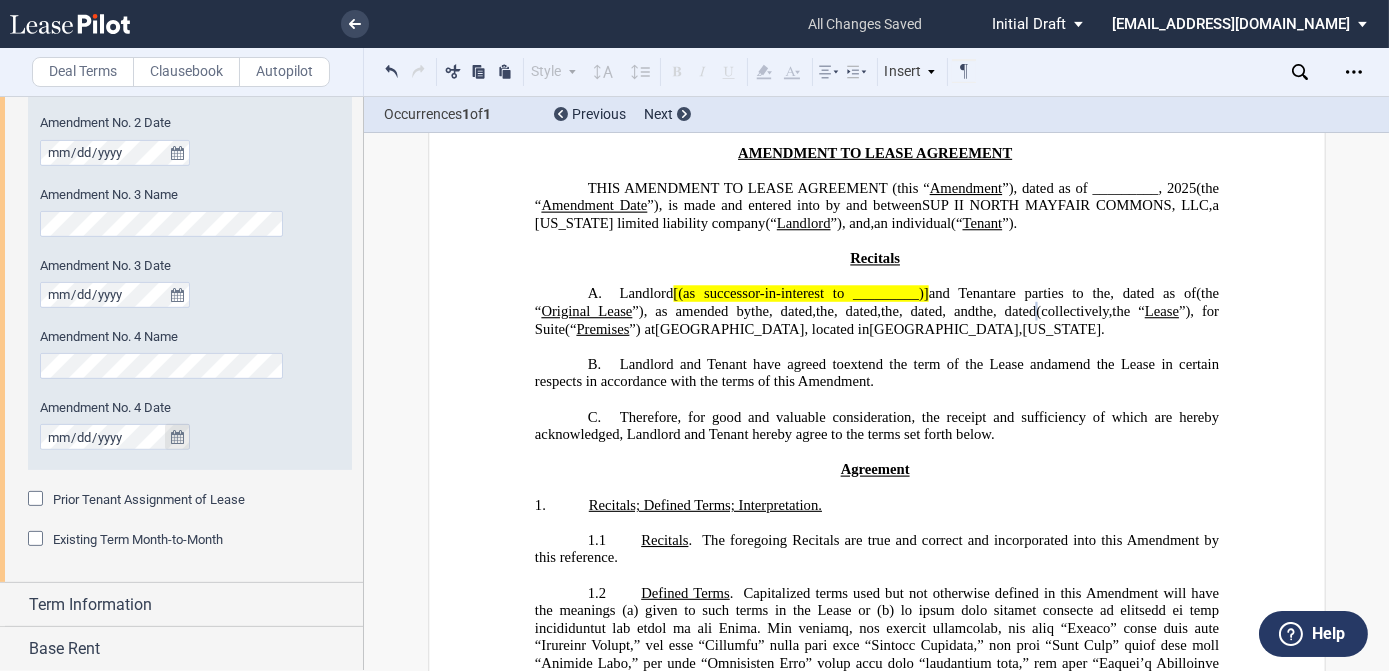 click on "Prior Tenant Assignment of Lease" at bounding box center [149, 499] 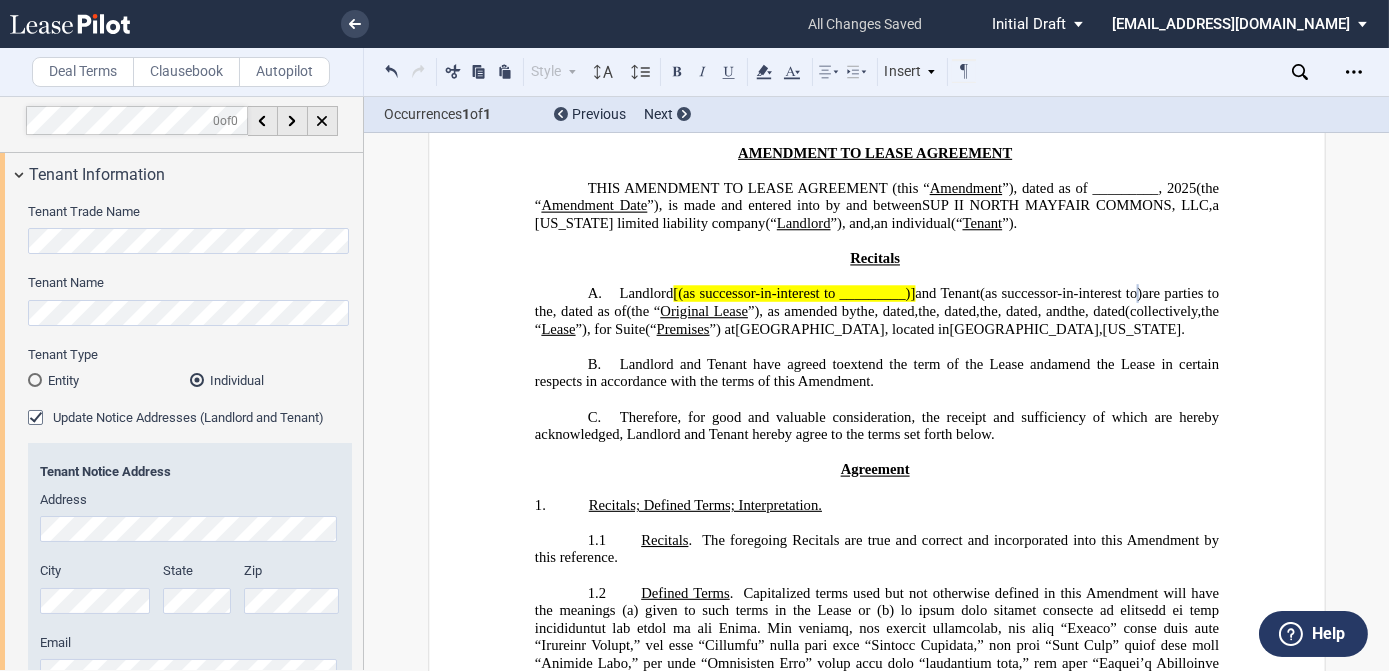scroll, scrollTop: 0, scrollLeft: 0, axis: both 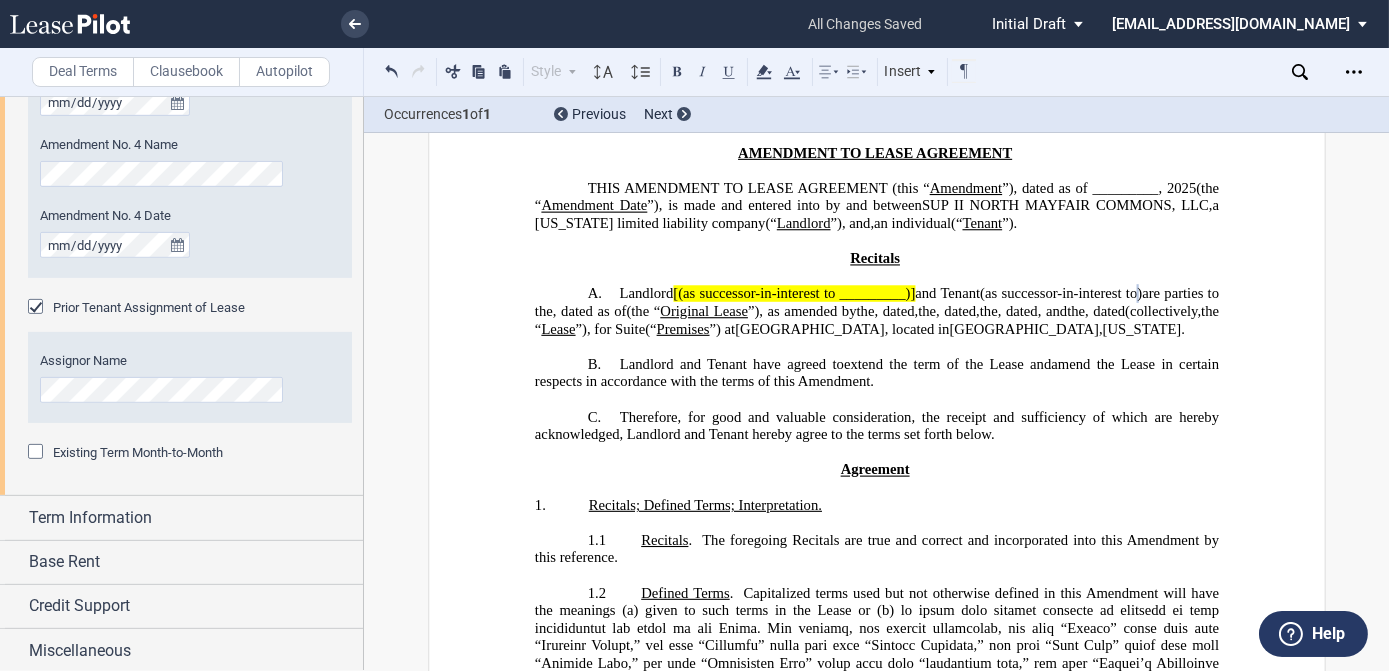 click on "Existing Term Month-to-Month" at bounding box center [138, 452] 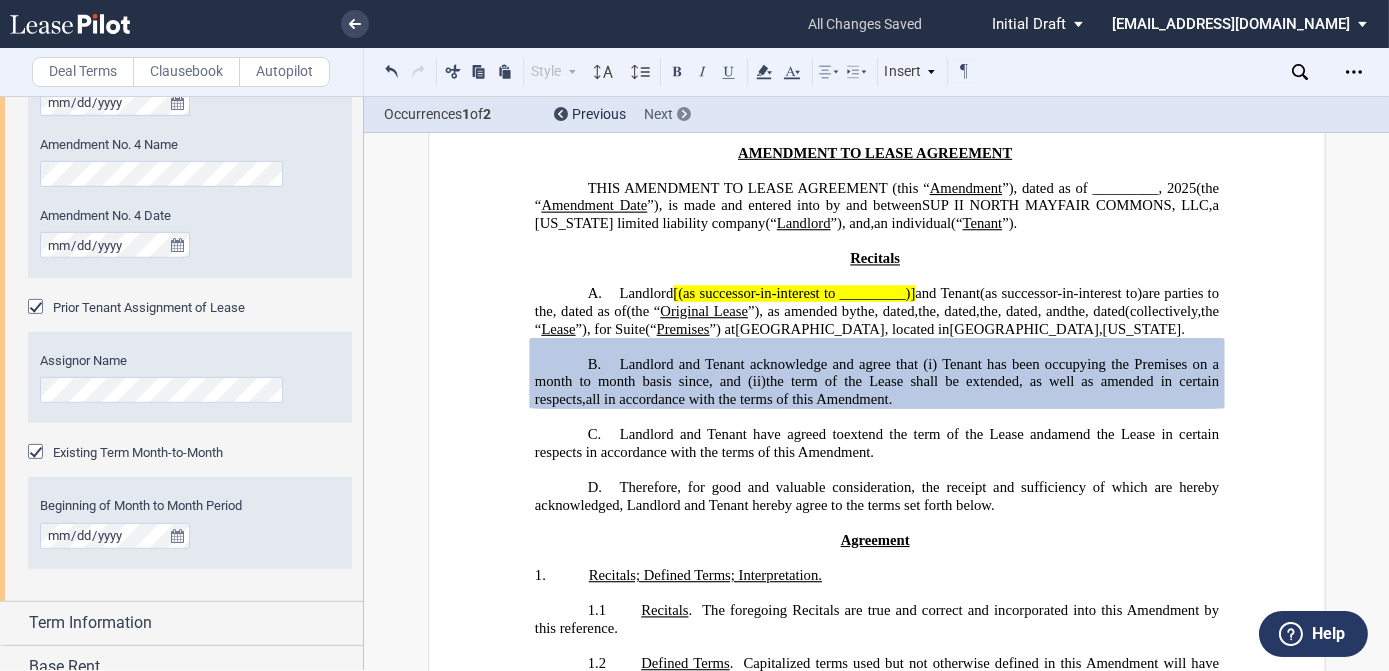 click at bounding box center [684, 114] 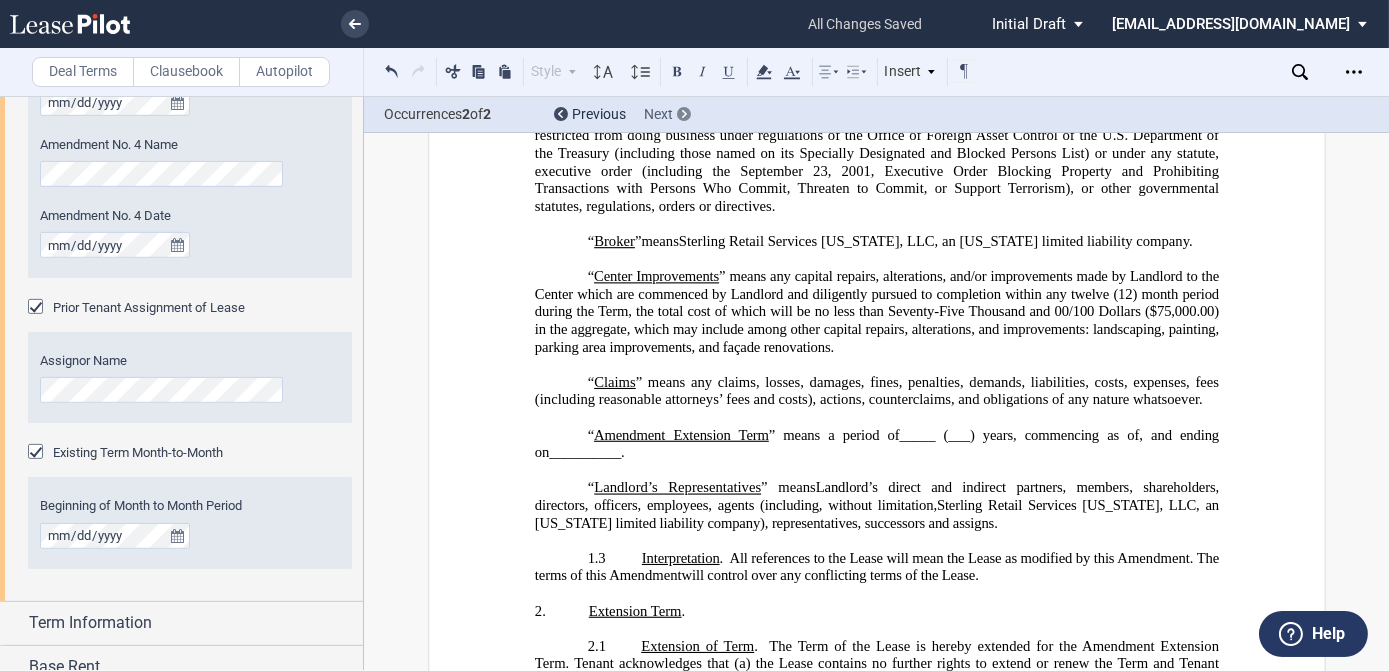 scroll, scrollTop: 1374, scrollLeft: 0, axis: vertical 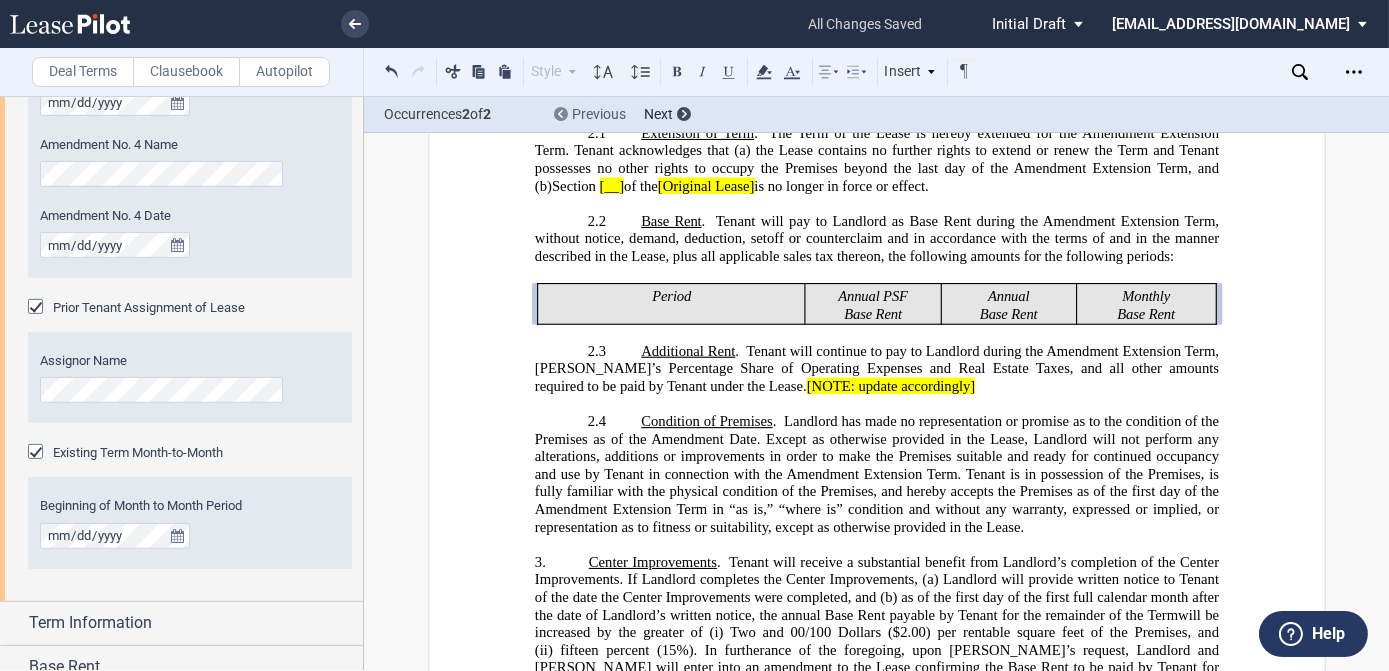 click 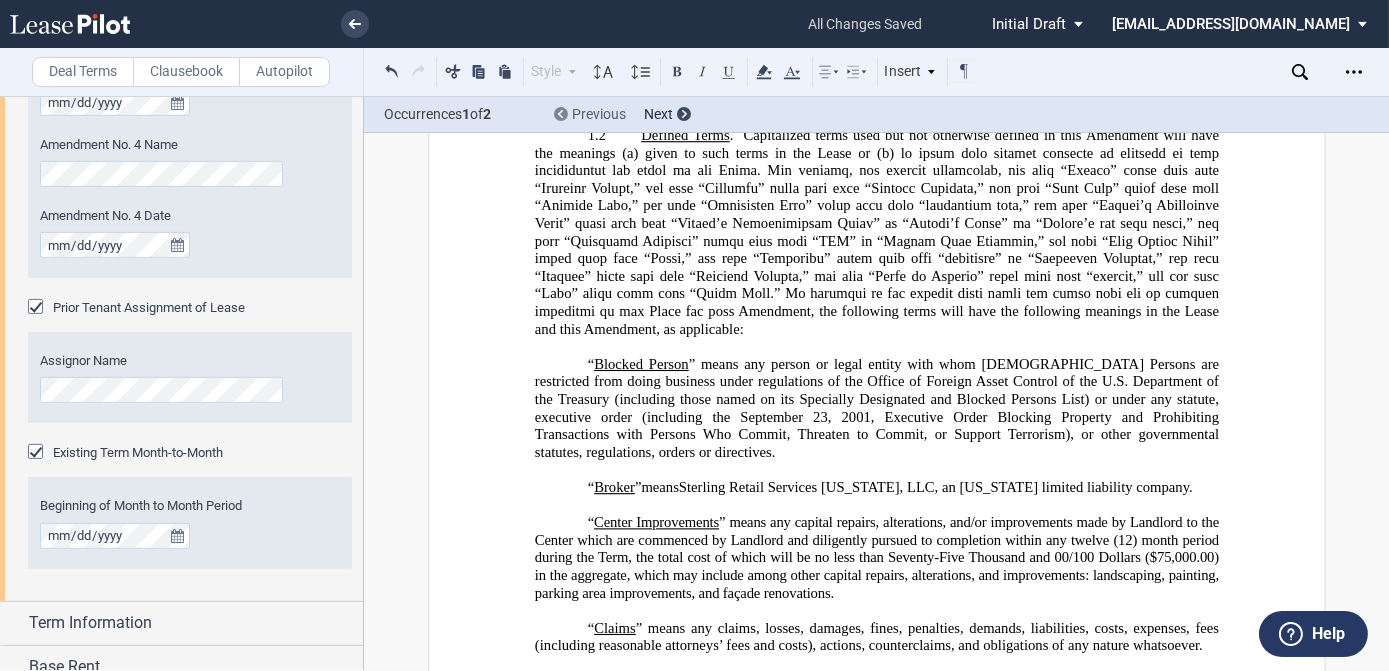 scroll, scrollTop: 194, scrollLeft: 0, axis: vertical 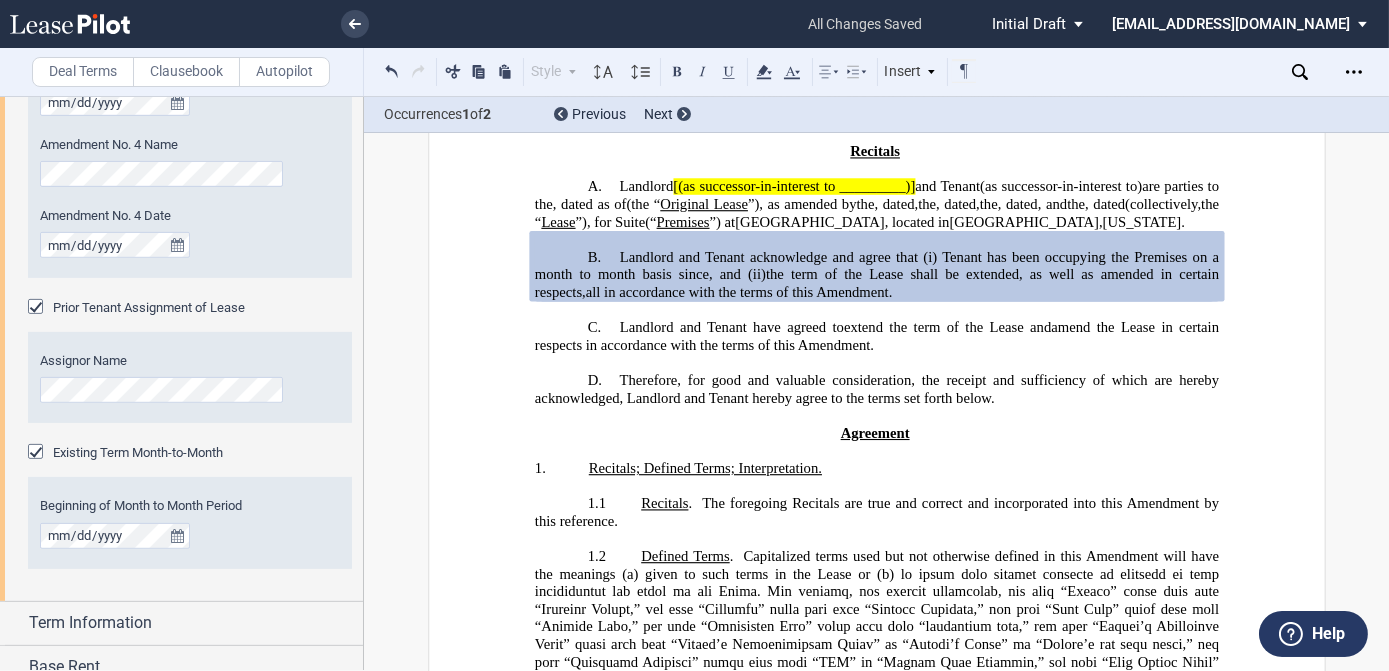 click at bounding box center [38, 454] 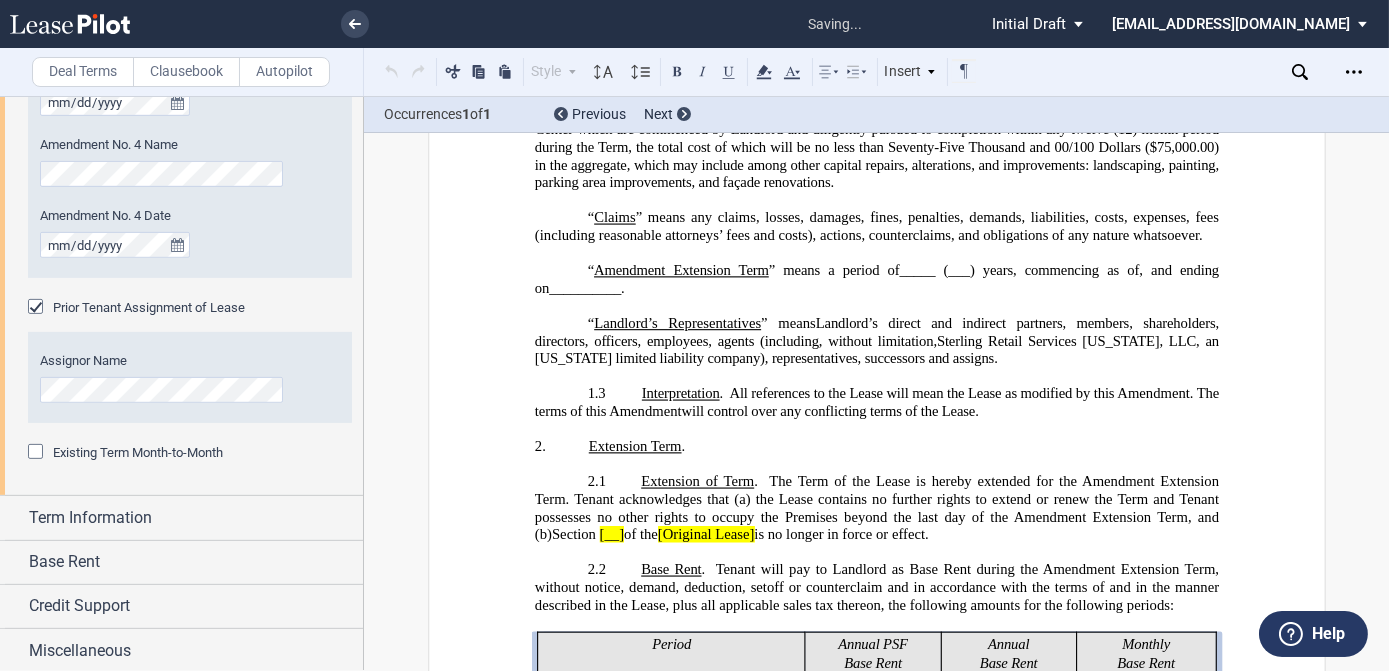 scroll, scrollTop: 1307, scrollLeft: 0, axis: vertical 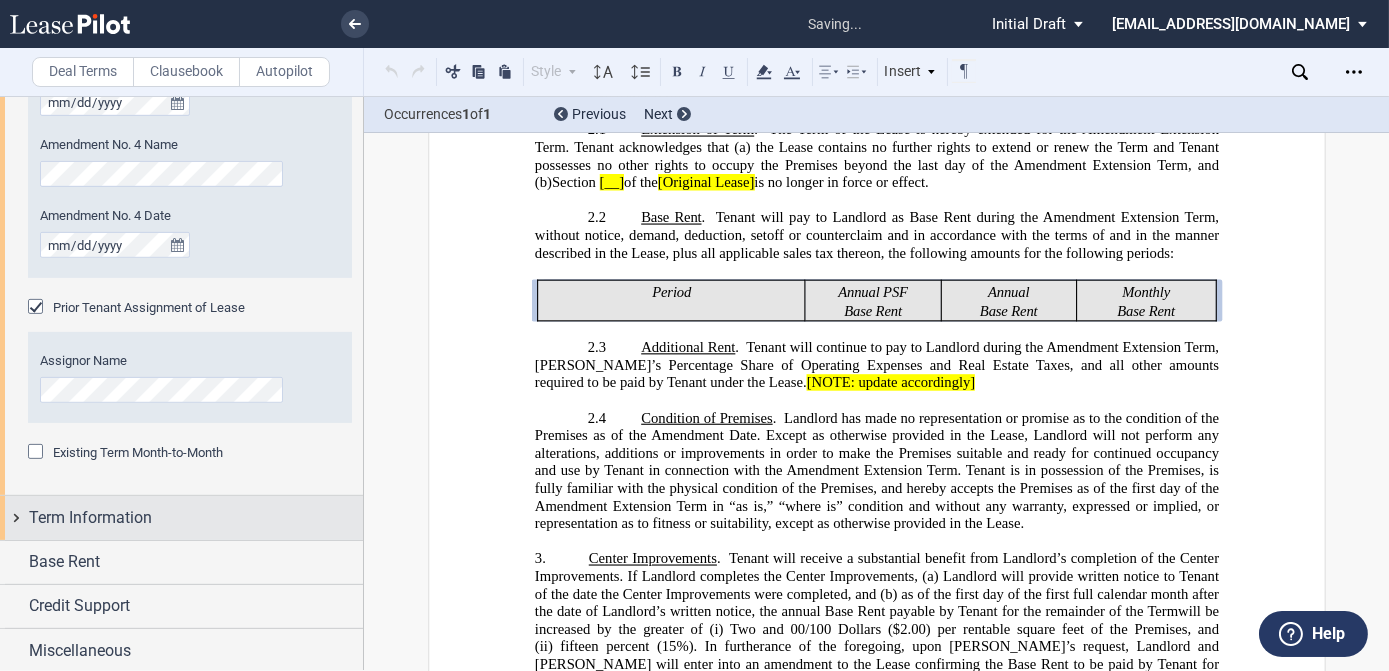 click on "Term Information" at bounding box center (90, 518) 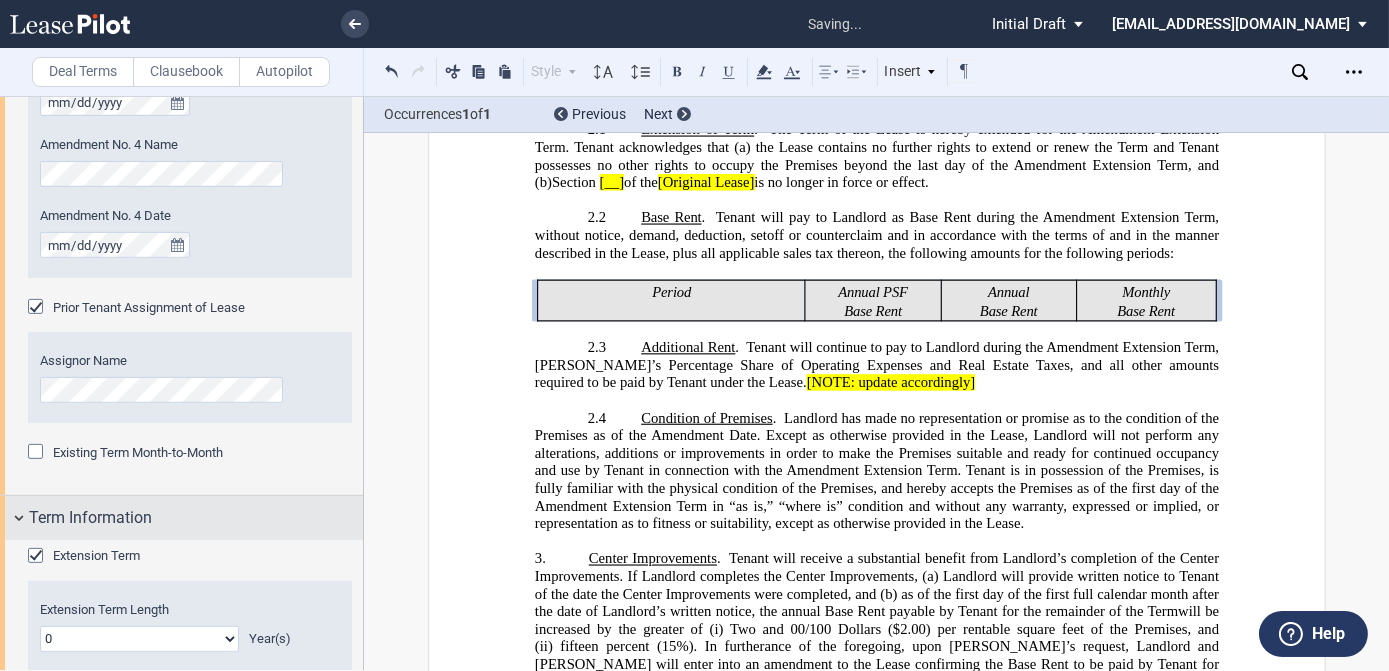 scroll, scrollTop: 1889, scrollLeft: 0, axis: vertical 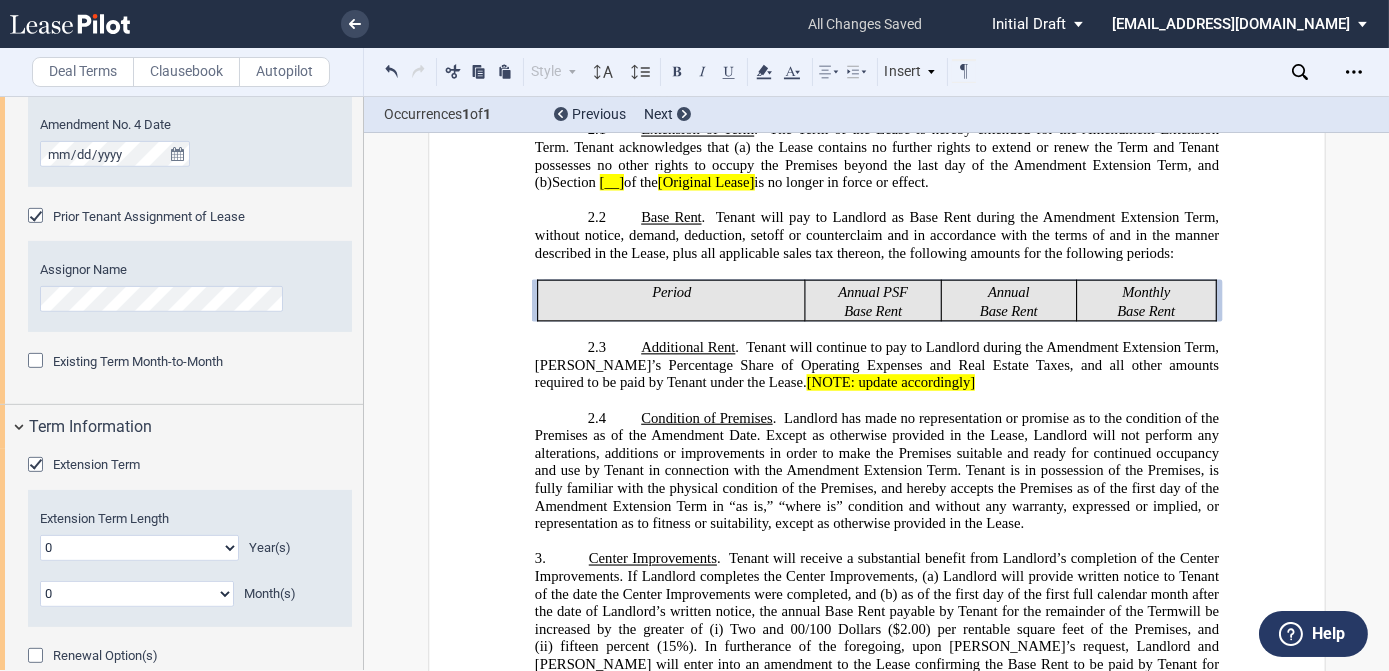click on "0 1 2 3 4 5 6 7 8 9 10 11 12 13 14 15 16 17 18 19 20" 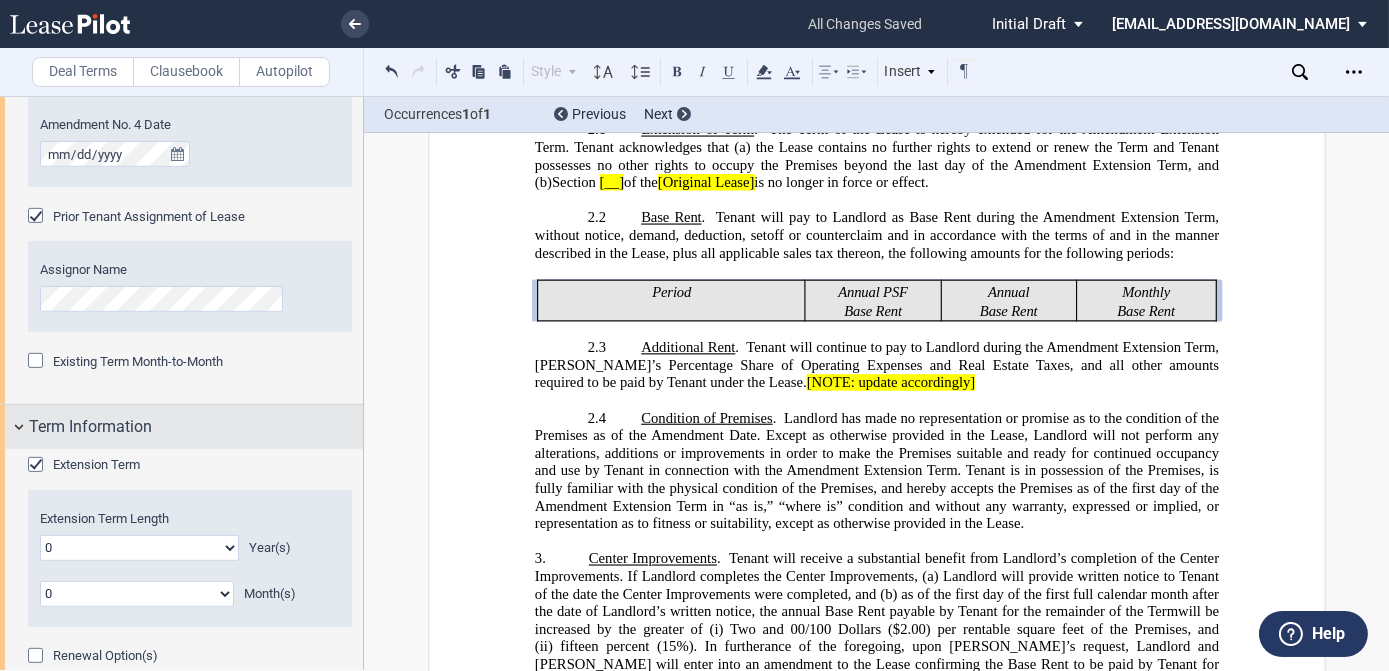 select on "number:5" 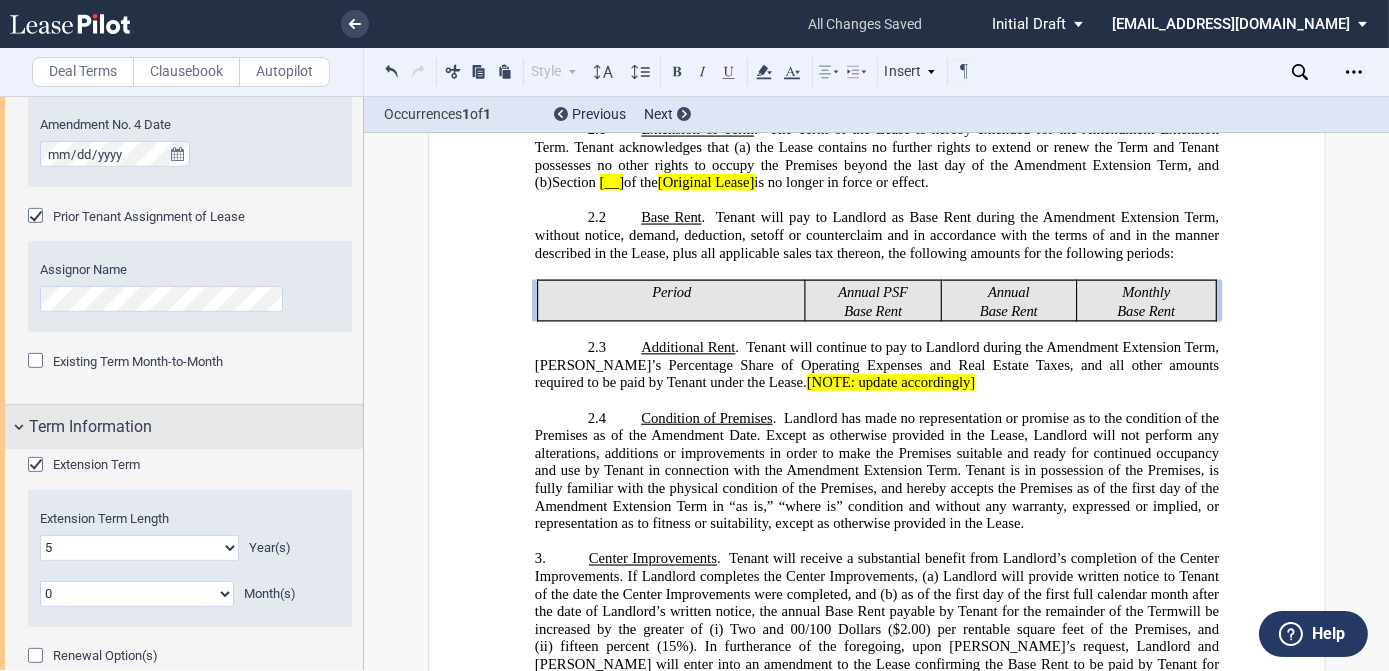 click on "0 1 2 3 4 5 6 7 8 9 10 11 12 13 14 15 16 17 18 19 20" 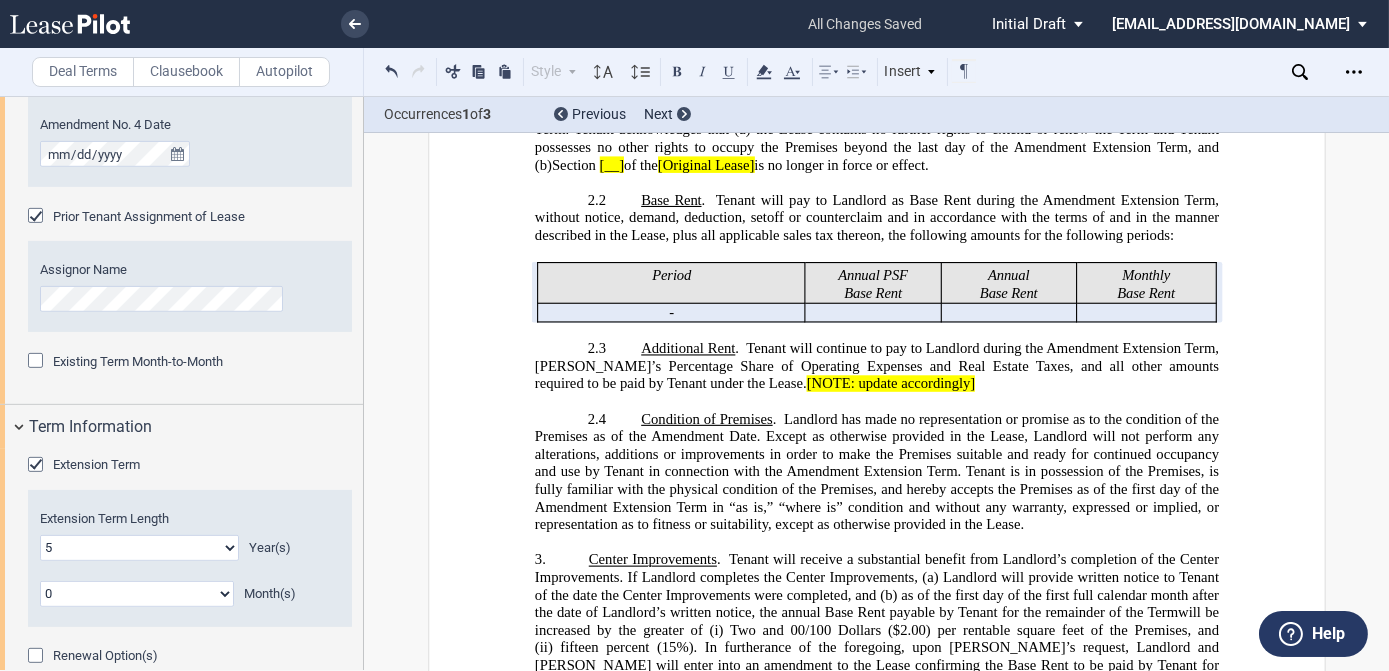 scroll, scrollTop: 2048, scrollLeft: 0, axis: vertical 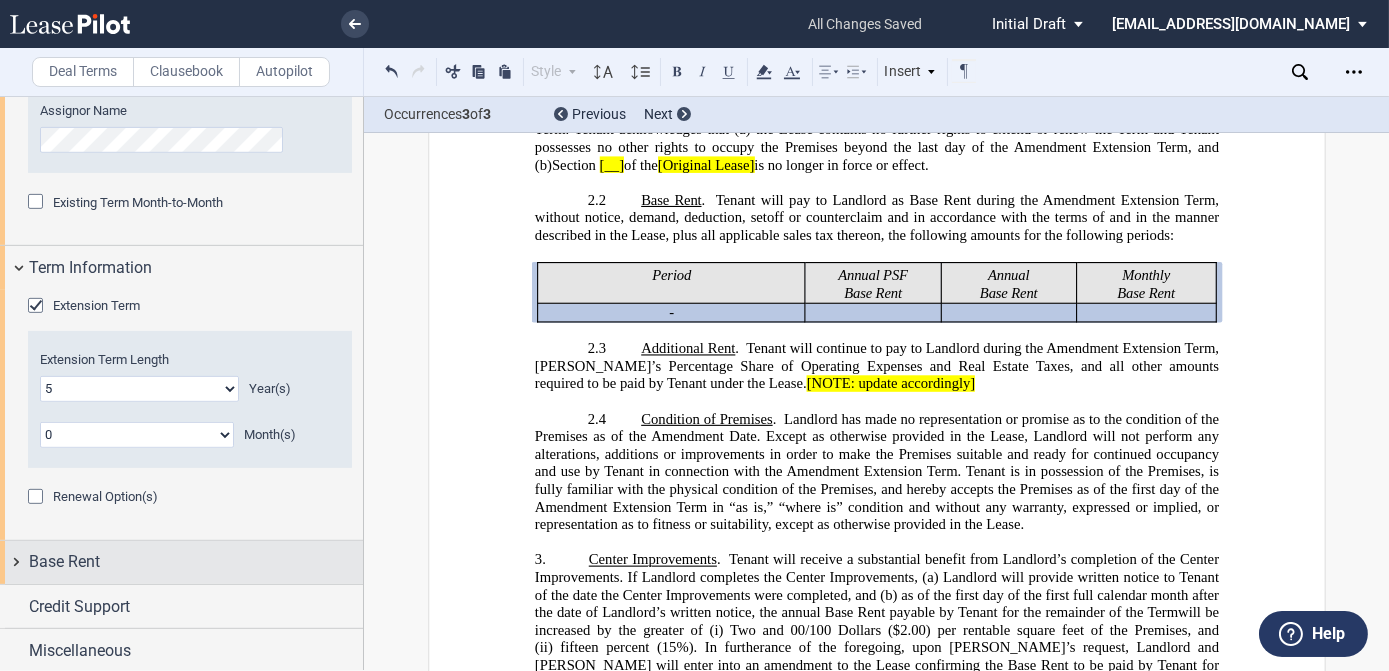 click on "Base Rent" at bounding box center (64, 562) 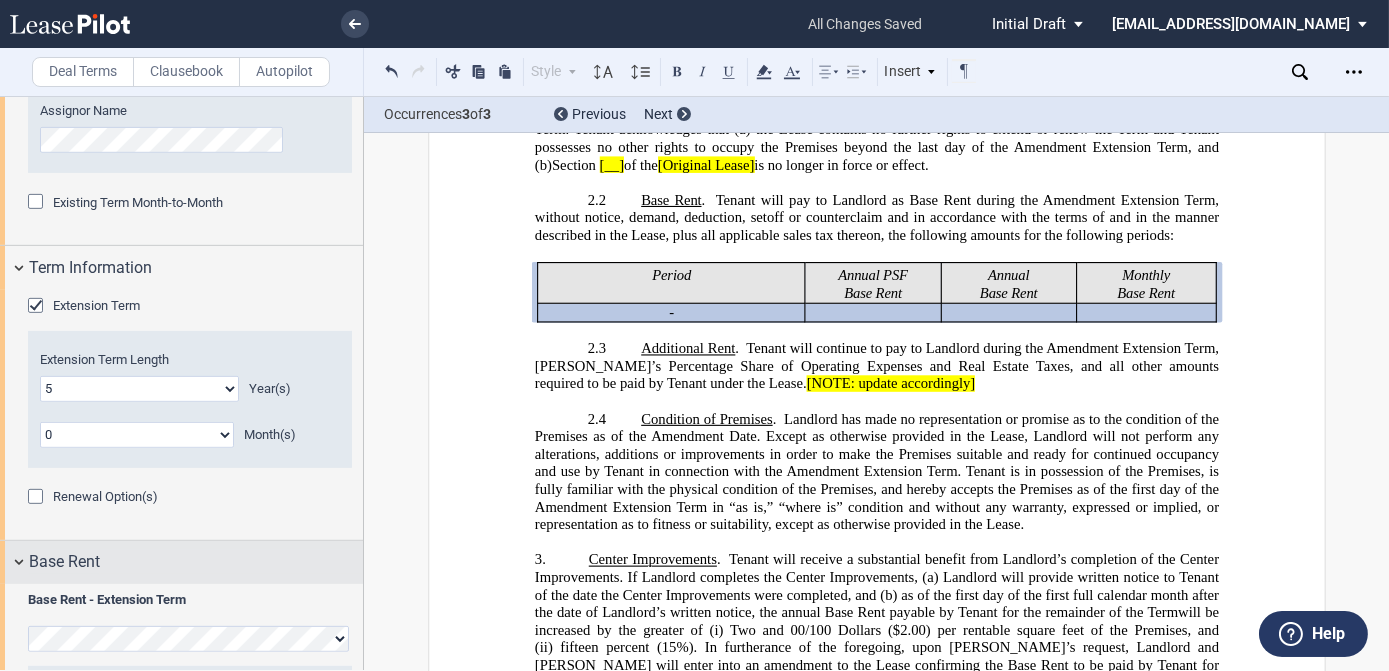 scroll, scrollTop: 2230, scrollLeft: 0, axis: vertical 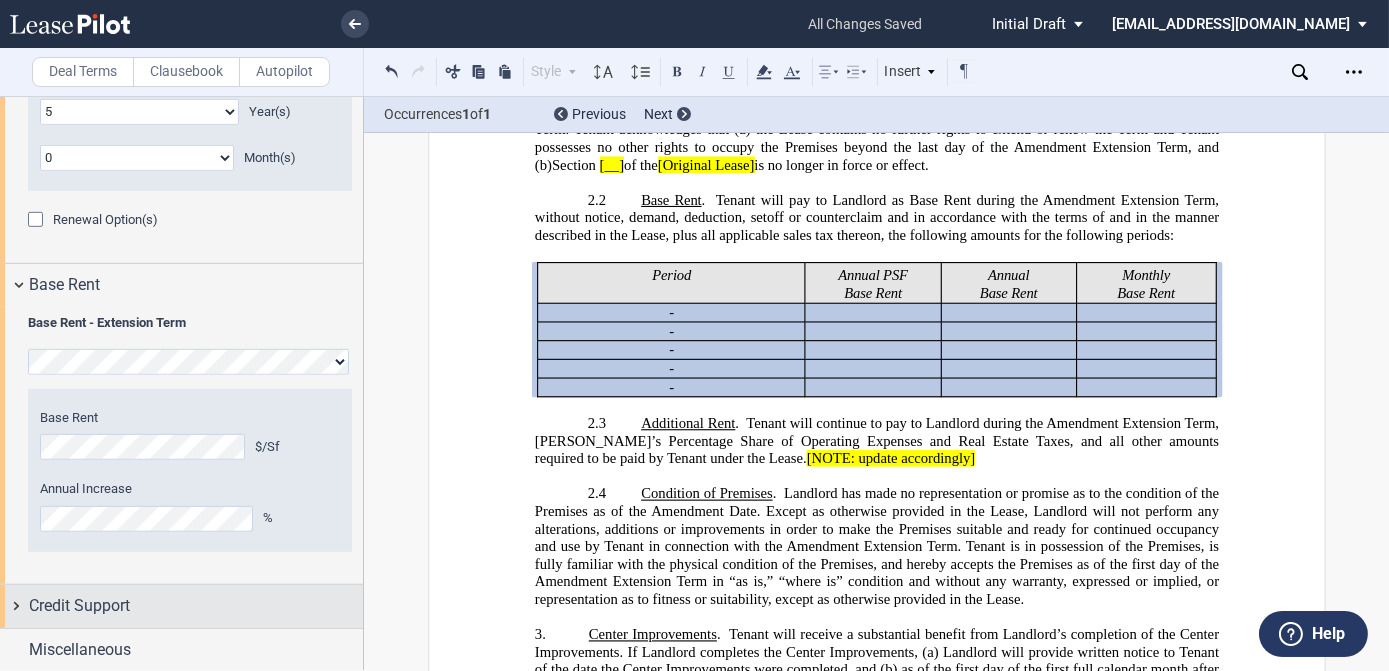 click on "Credit Support" at bounding box center [196, 606] 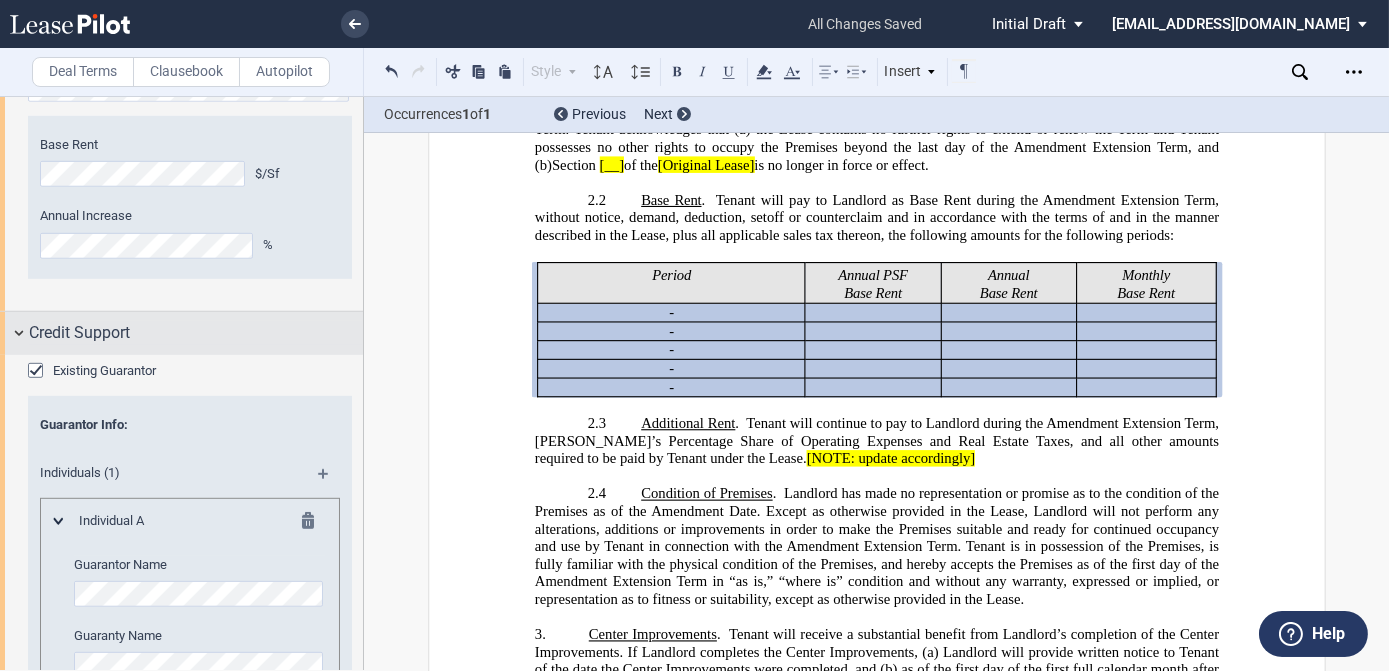 scroll, scrollTop: 2689, scrollLeft: 0, axis: vertical 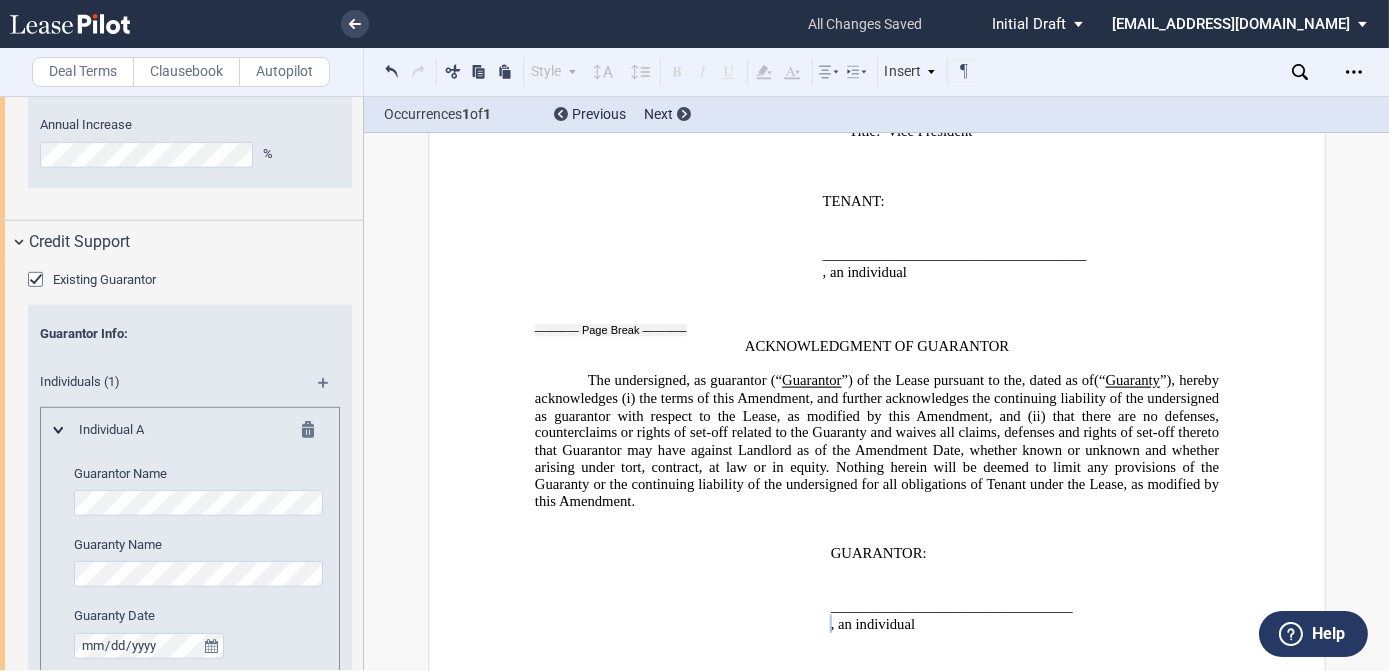 click on "Individual A
Guarantor Name
Guaranty Name
Guaranty Date" at bounding box center (190, 540) 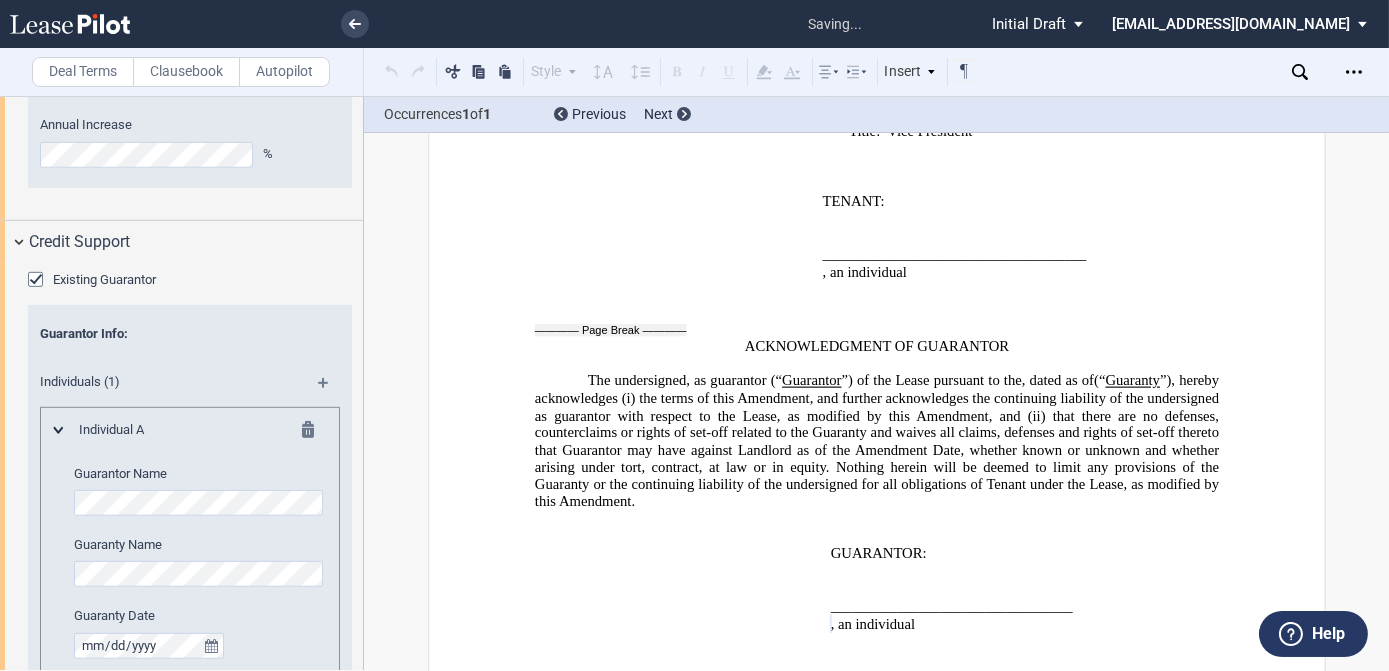 click on "Guarantor Info :
Individuals (1)
Individual A
Guarantor Name
Guaranty Name
Guaranty Date
Entities (0)" at bounding box center [190, 524] 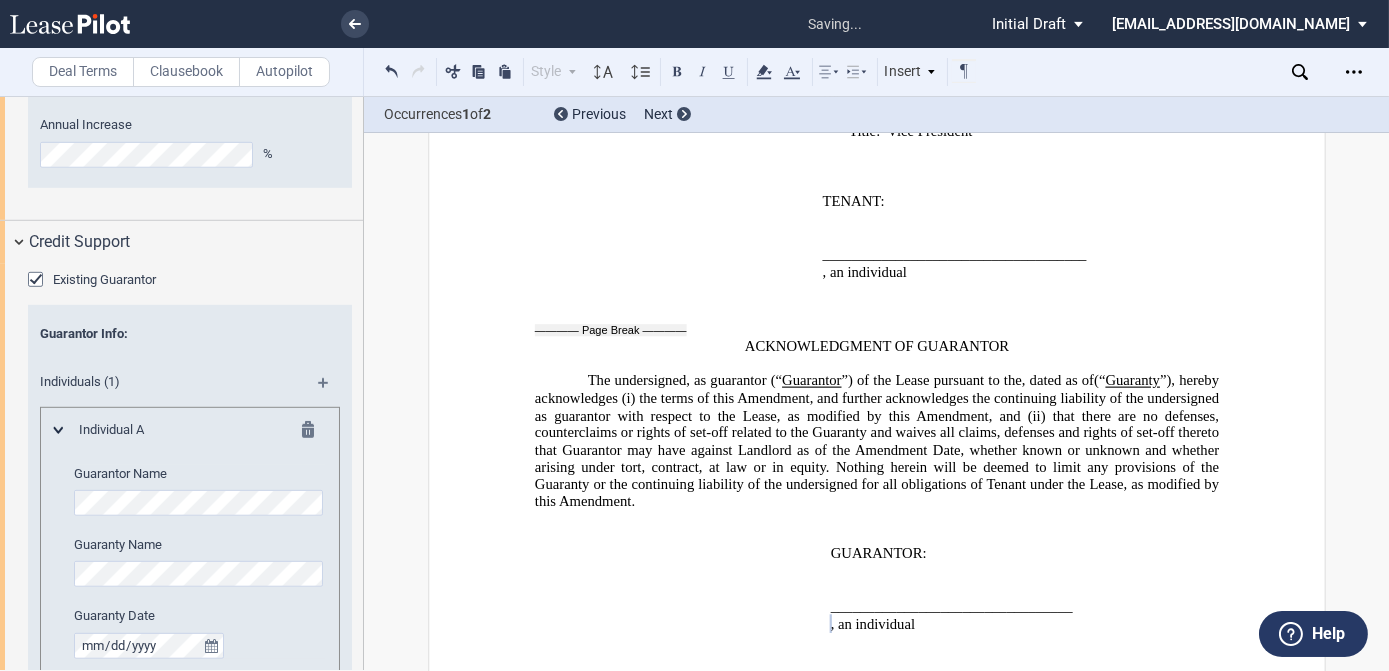 scroll, scrollTop: 0, scrollLeft: 850, axis: horizontal 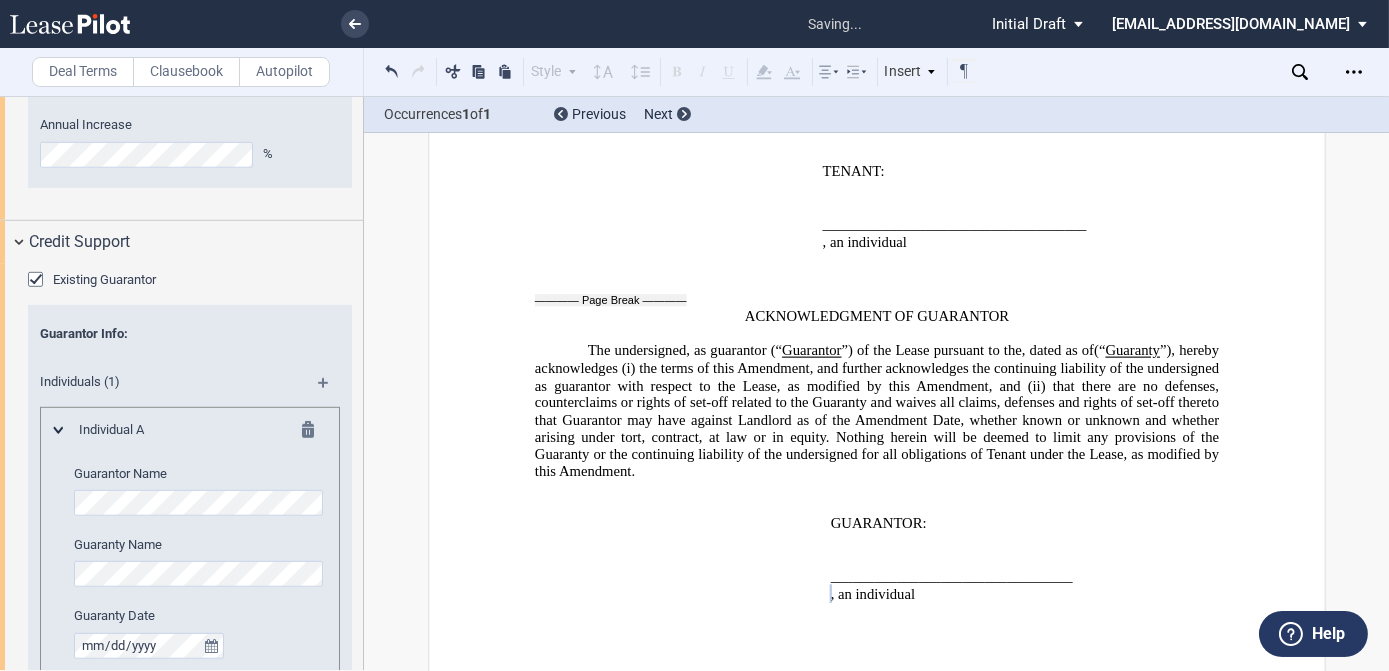 click on ".bocls-1{fill:#26354a;fill-rule:evenodd}
Loading...
×
saving...
Pending...
Pending...
Initial Draft
Initial Draft
In Negotiation
Final Draft
tnoteboom@diamondlawpa.com
Change Password
2-Factor Authentication
Sign Out
Deal Terms
Clausebook
Autopilot
Style
Normal
8pt
9pt
10pt
10.5pt
11pt
12pt
14pt
16pt
Normal
1
1.15
1.5
2
3
No Color
Automatic" at bounding box center (694, 335) 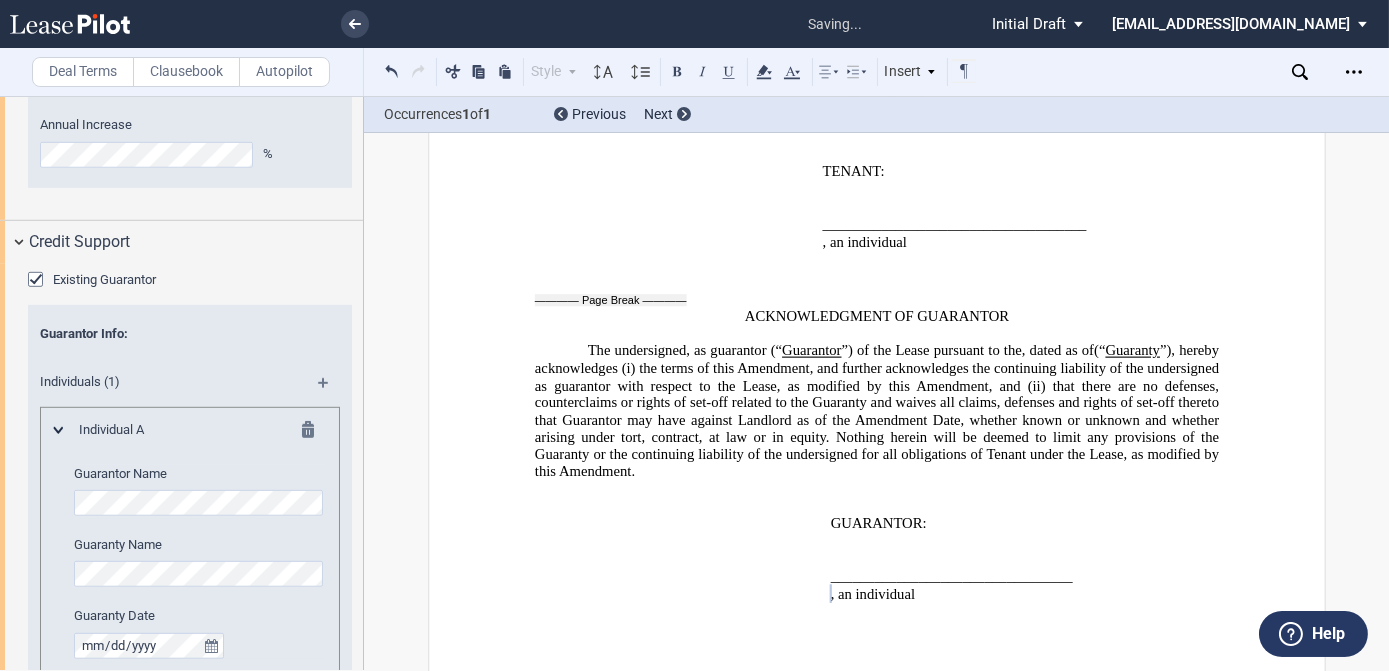 scroll, scrollTop: 4656, scrollLeft: 0, axis: vertical 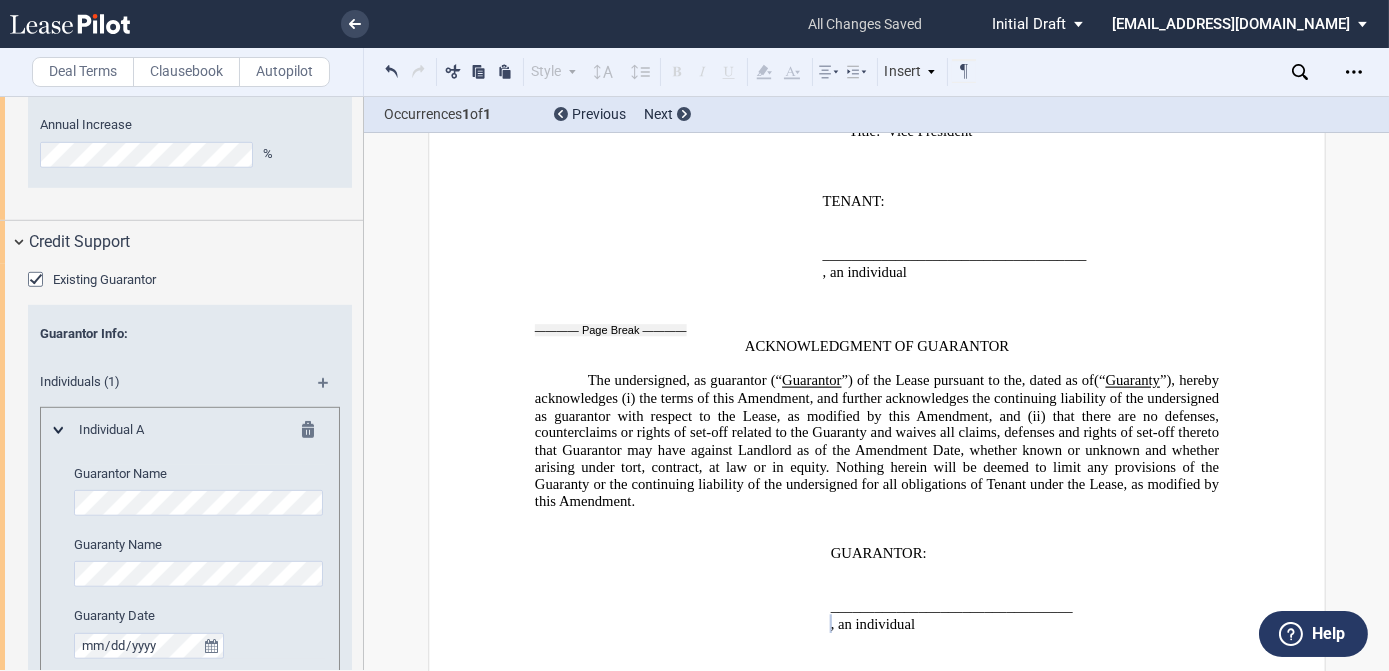 click on "Individual A
Guarantor Name
Guaranty Name
Guaranty Date" at bounding box center [190, 540] 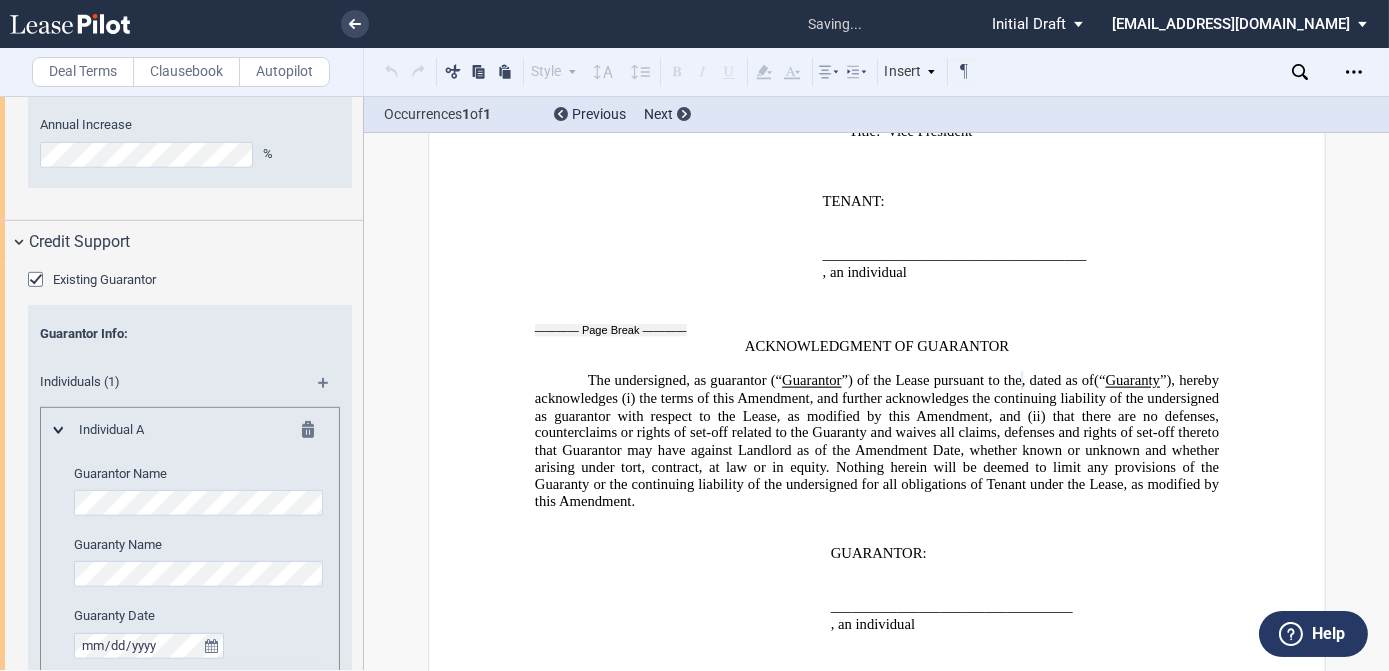 click on "Individual A
Guarantor Name
Guaranty Name
Guaranty Date" at bounding box center [190, 540] 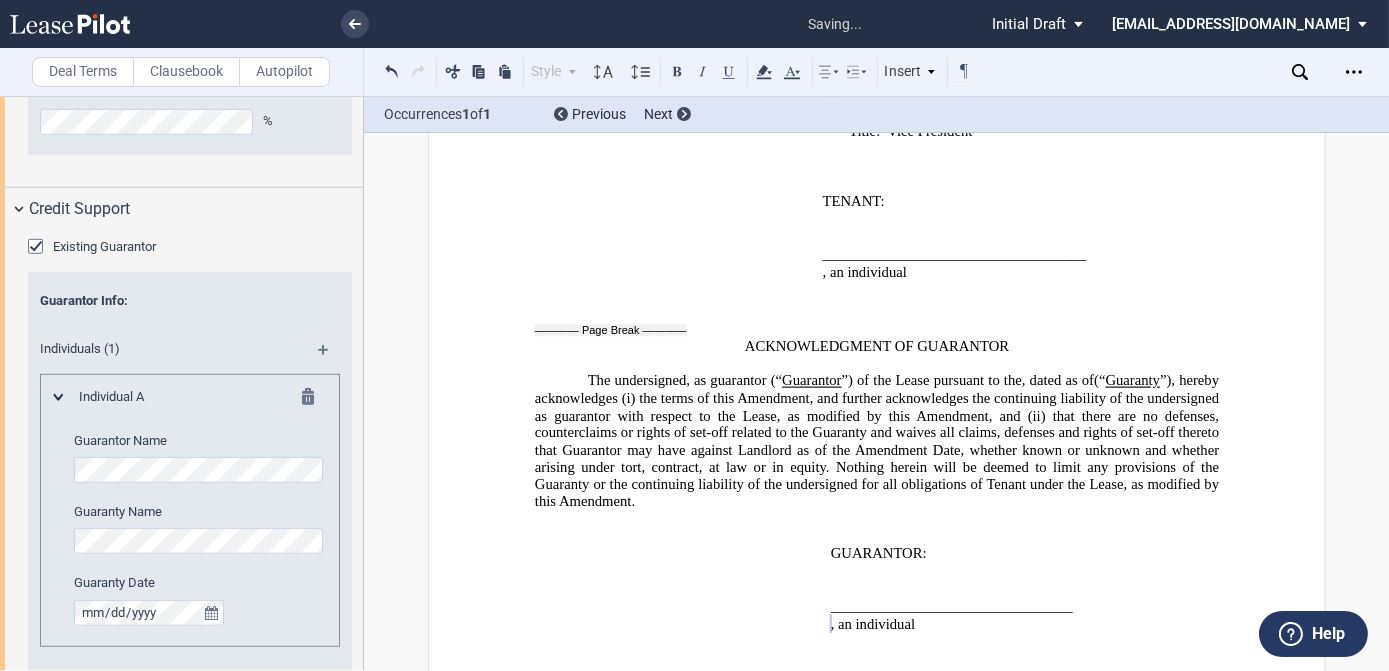 scroll, scrollTop: 2780, scrollLeft: 0, axis: vertical 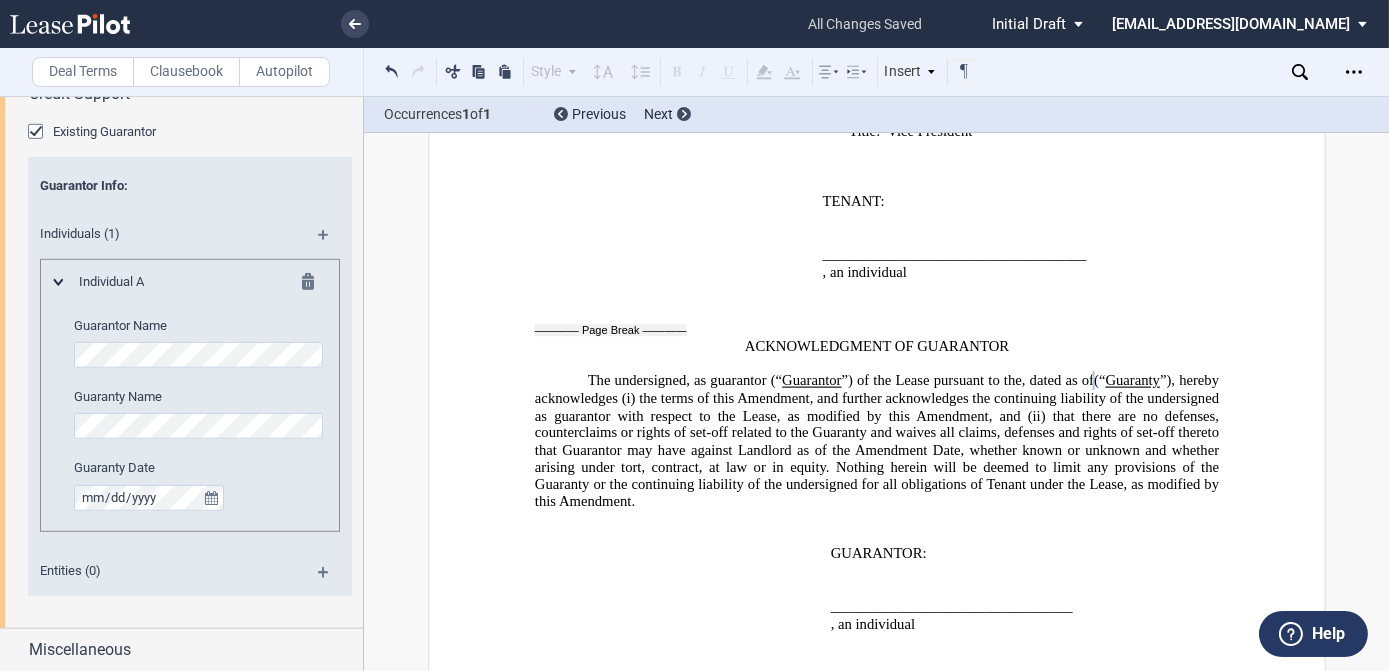 click on "Individuals (1)" at bounding box center [190, 237] 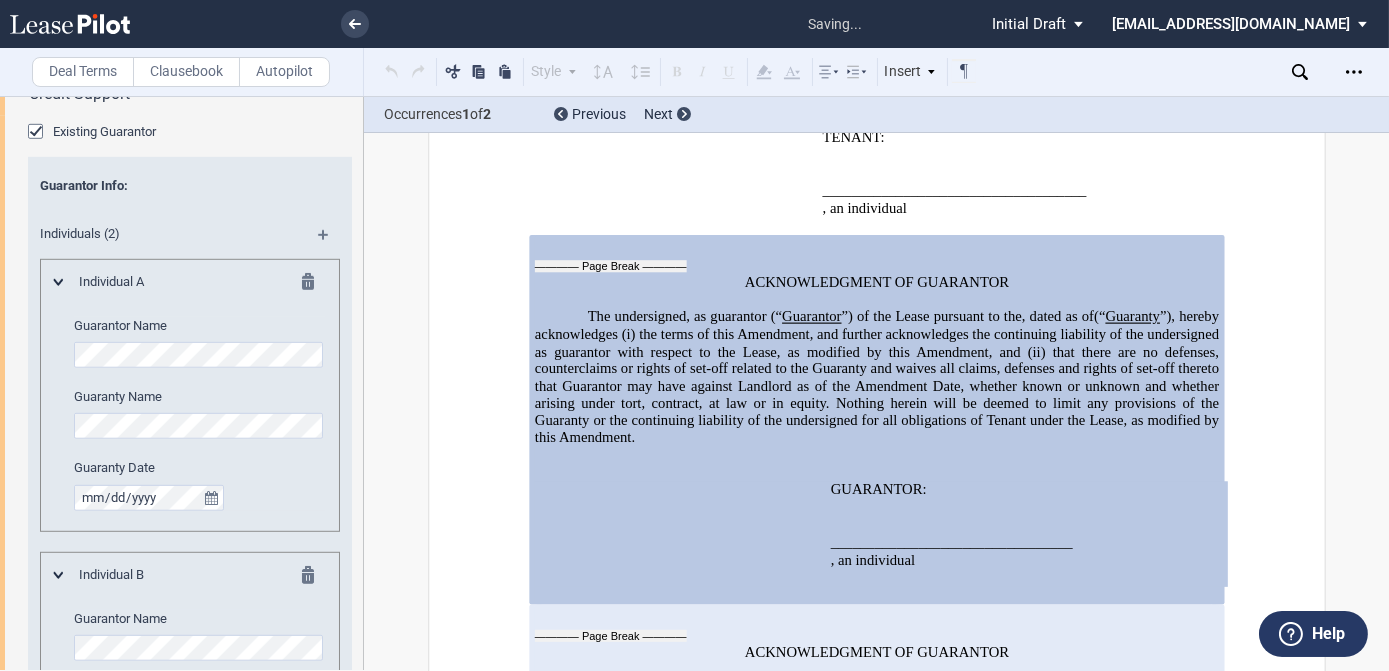 scroll, scrollTop: 4738, scrollLeft: 0, axis: vertical 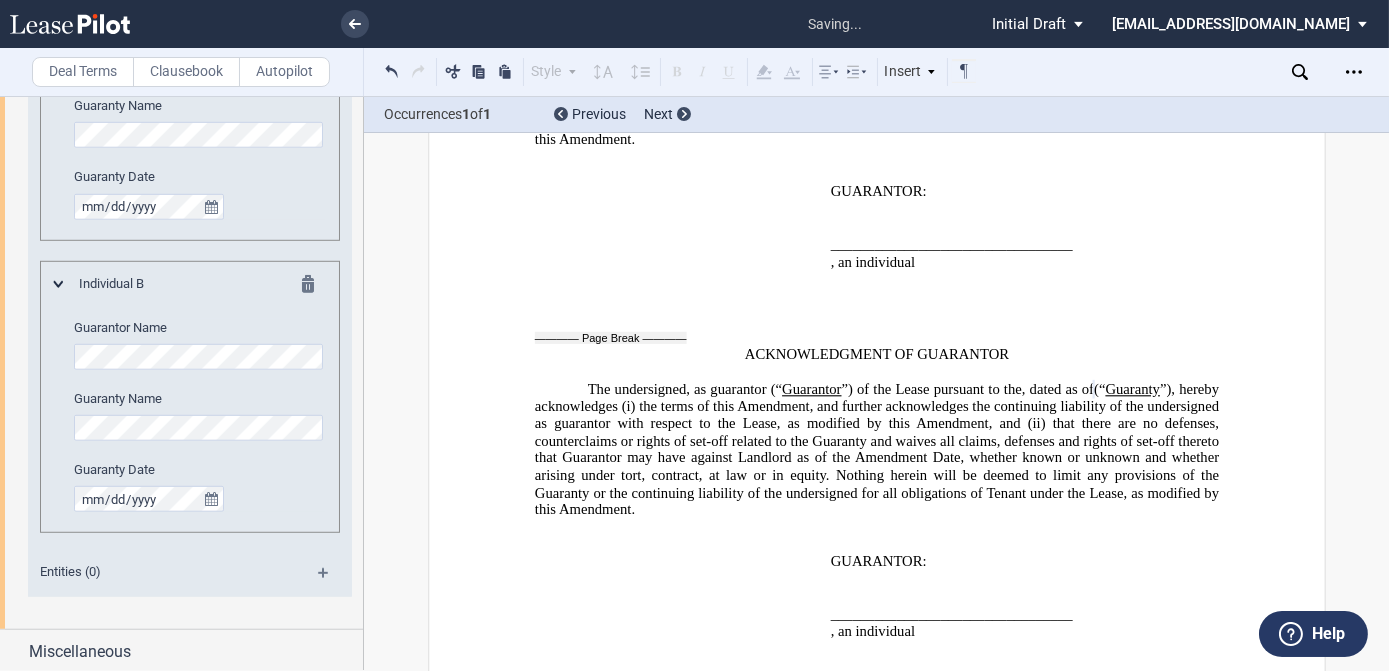 click on "Entities (0)" at bounding box center [190, 575] 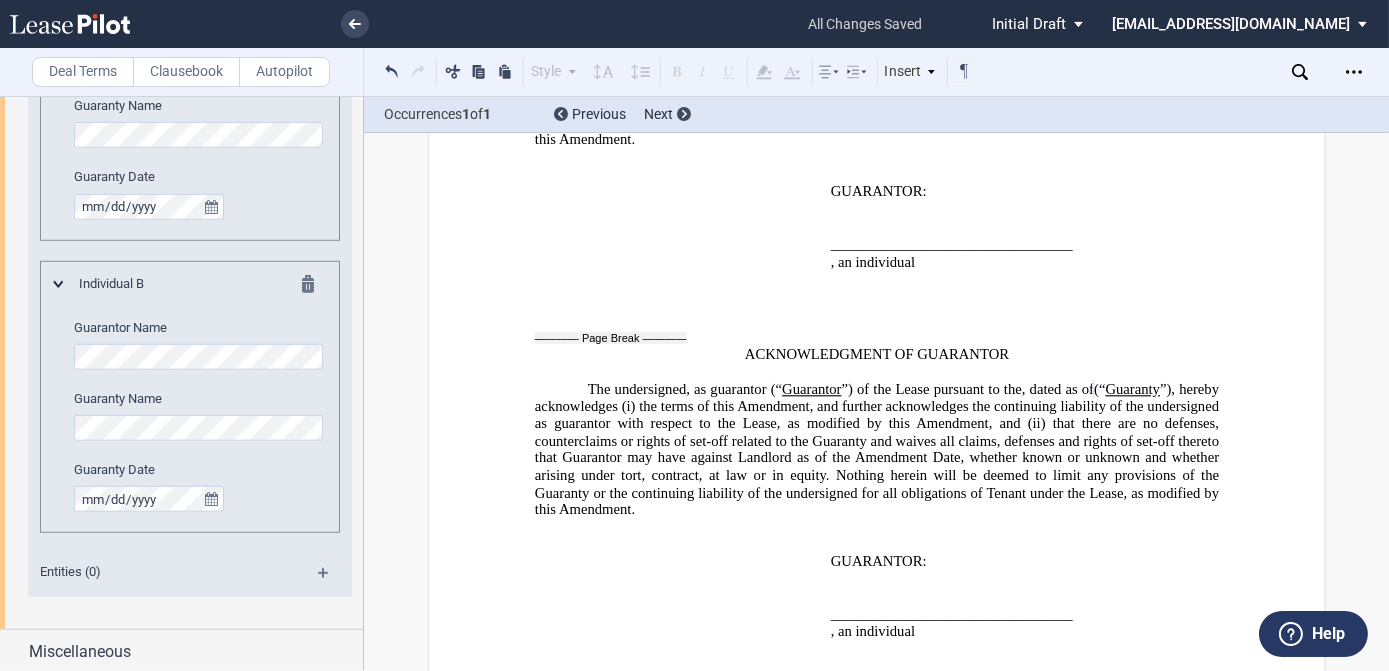 click at bounding box center [314, 287] 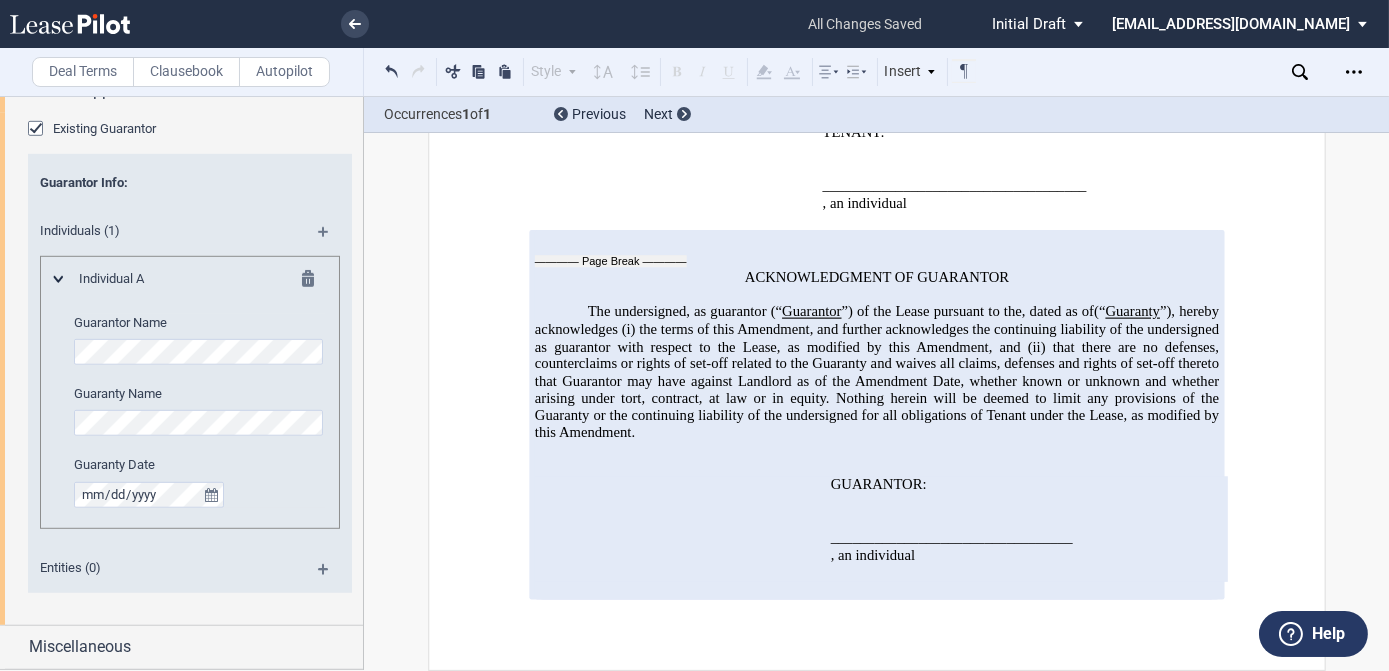 scroll, scrollTop: 4656, scrollLeft: 0, axis: vertical 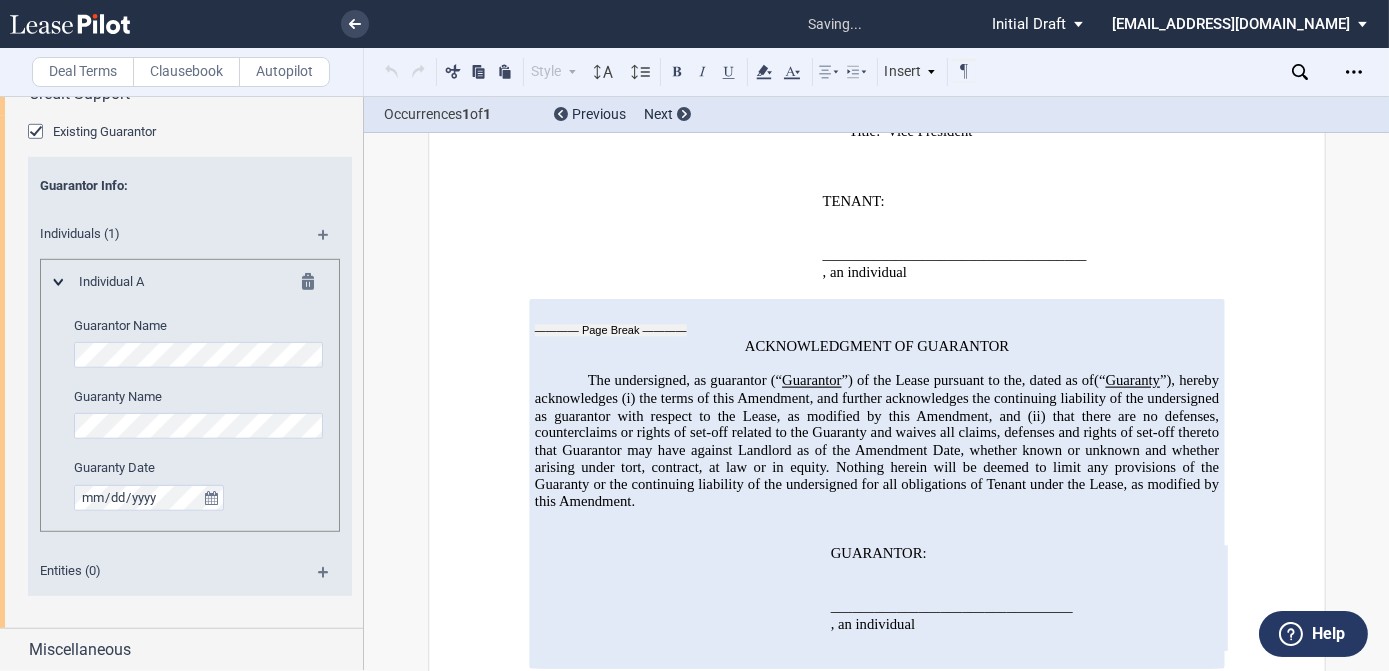 click on "that there are no defenses, counterclaims or rights of set-off related to the Guaranty and waives all claims, defenses and rights of set-off thereto that Guarantor may have against Landlord as of the" 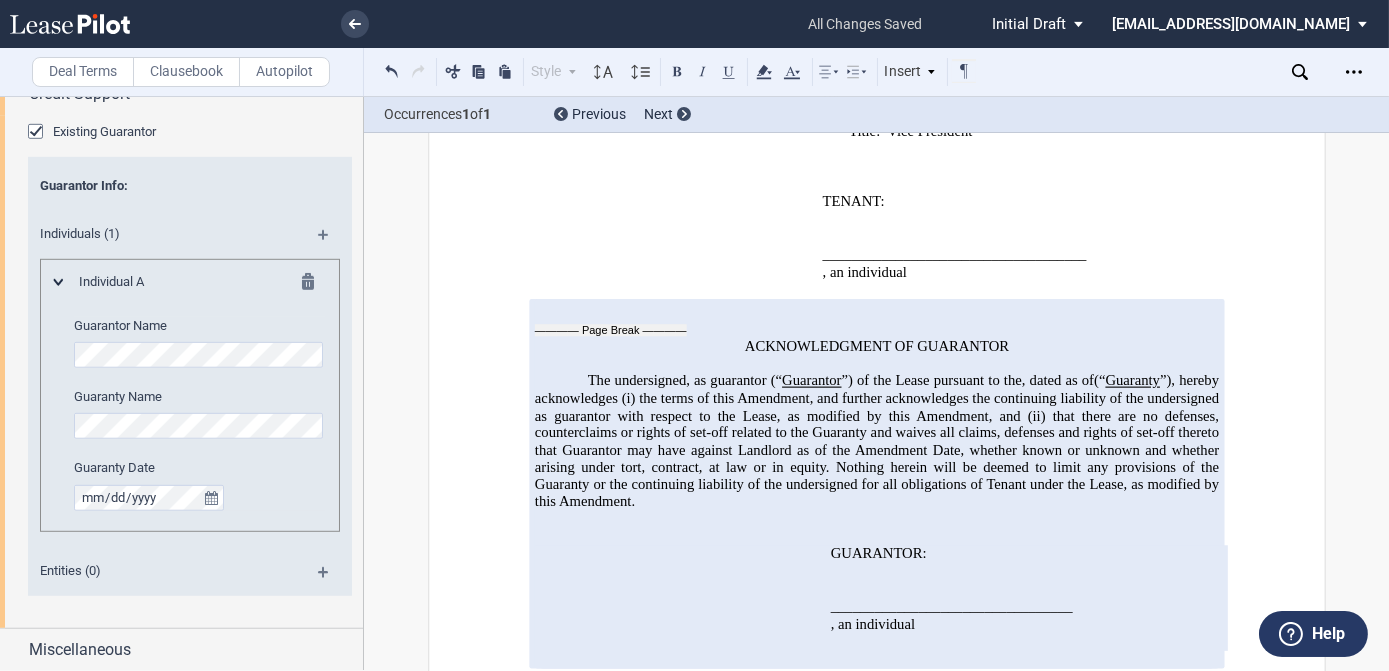 click on "The undersigned, as guarantor (“" 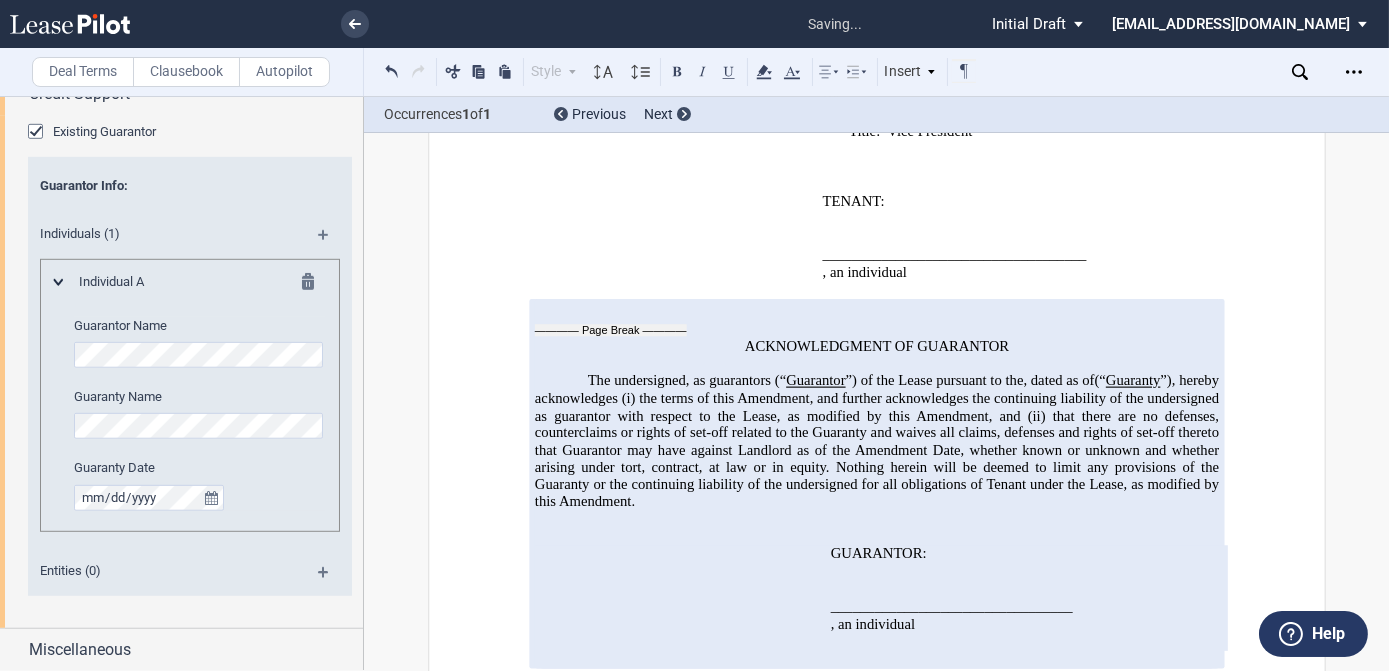 click on "The undersigned, as guarantors (“" 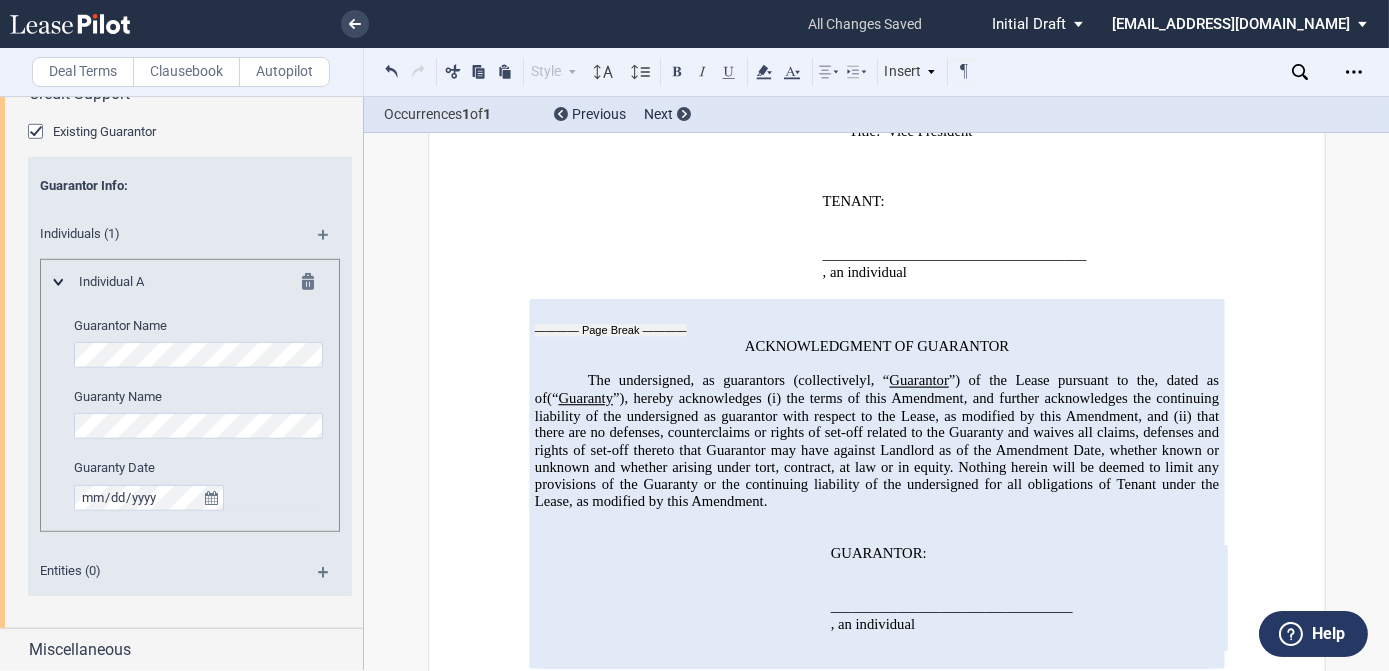 drag, startPoint x: 810, startPoint y: 331, endPoint x: 763, endPoint y: 300, distance: 56.302753 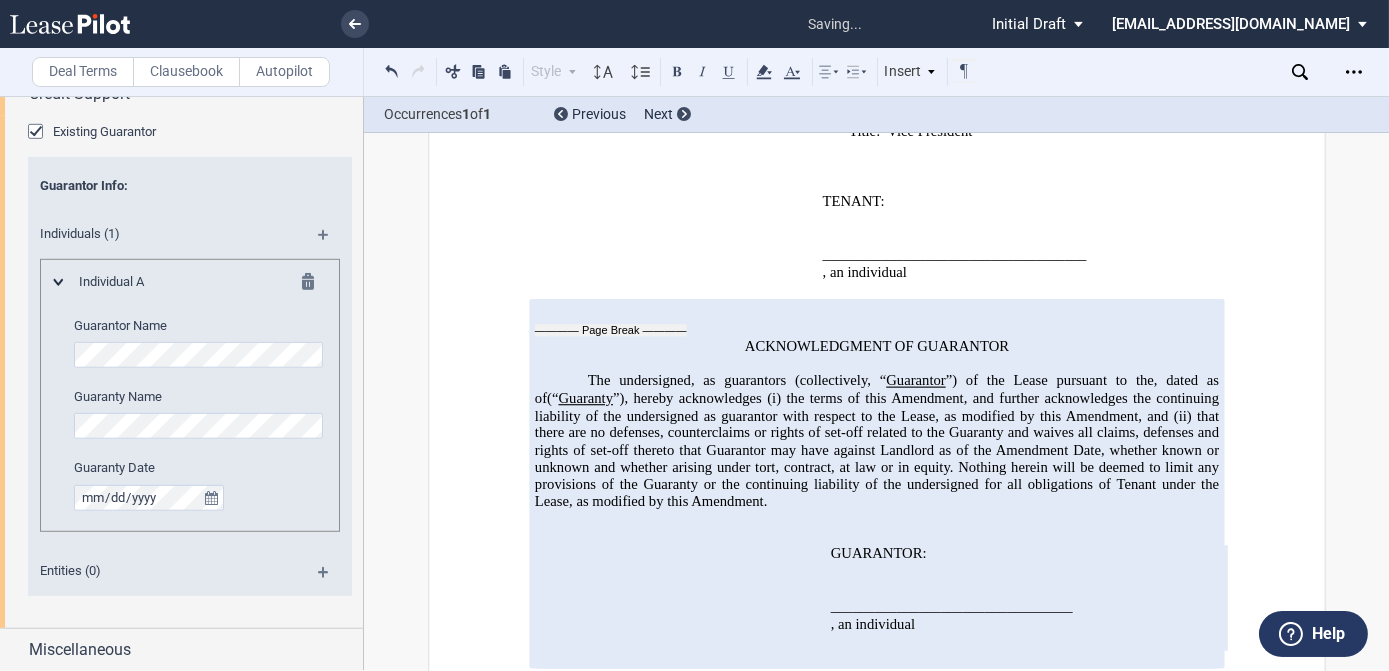 click on "that there are no defenses, counterclaims or rights of set-off related to the Guaranty and waives all claims, defenses and rights of set-off thereto that Guarantor may have against Landlord as of the" 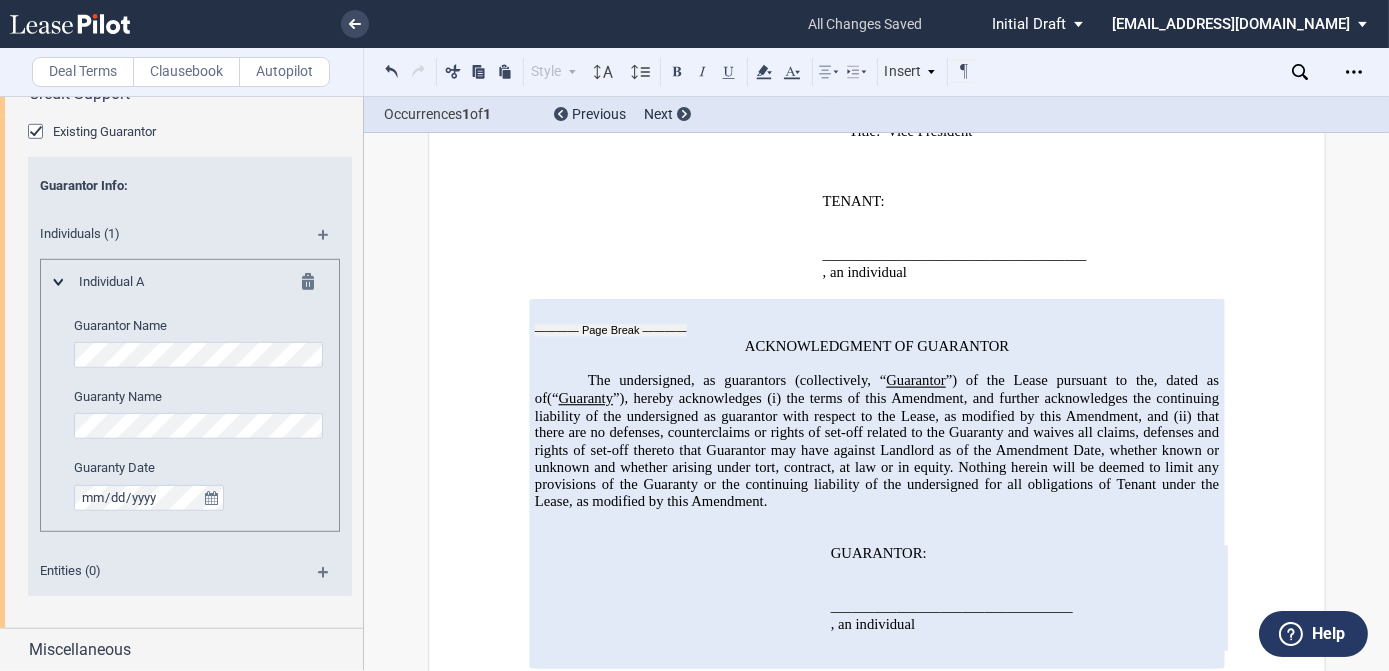 click on "﻿ ﻿ , an individual" at bounding box center (1024, 625) 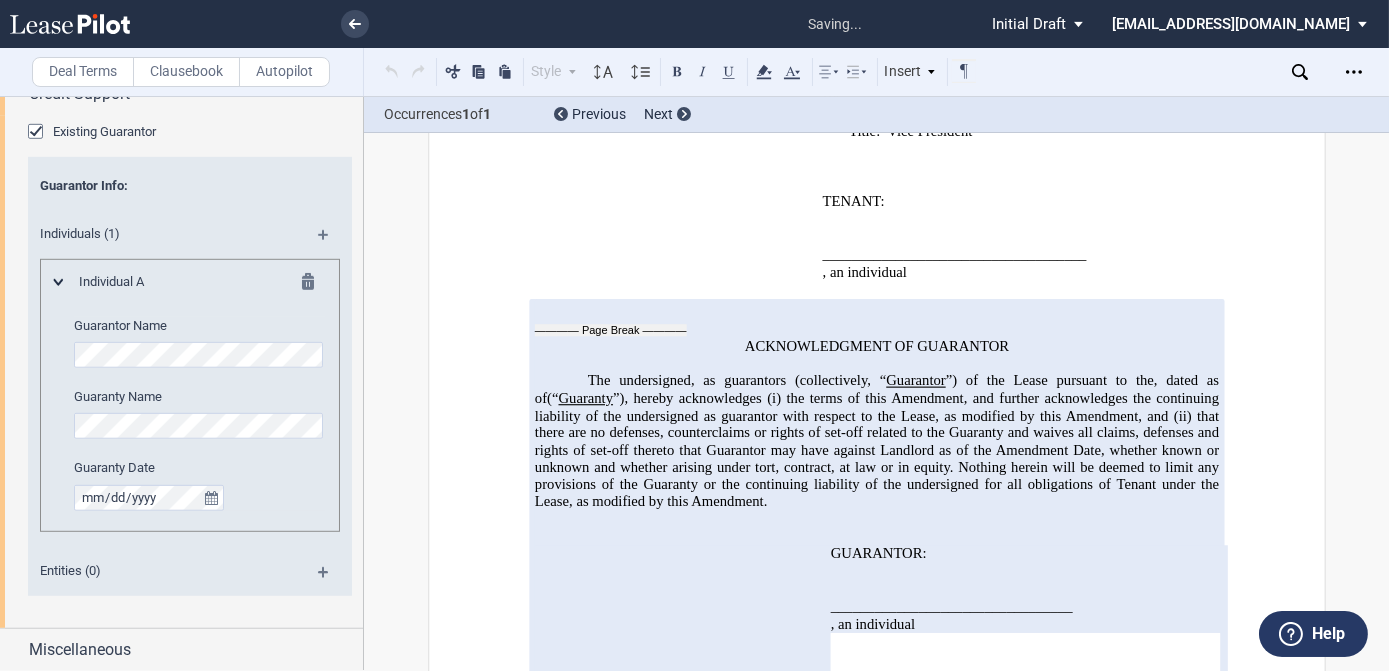 type 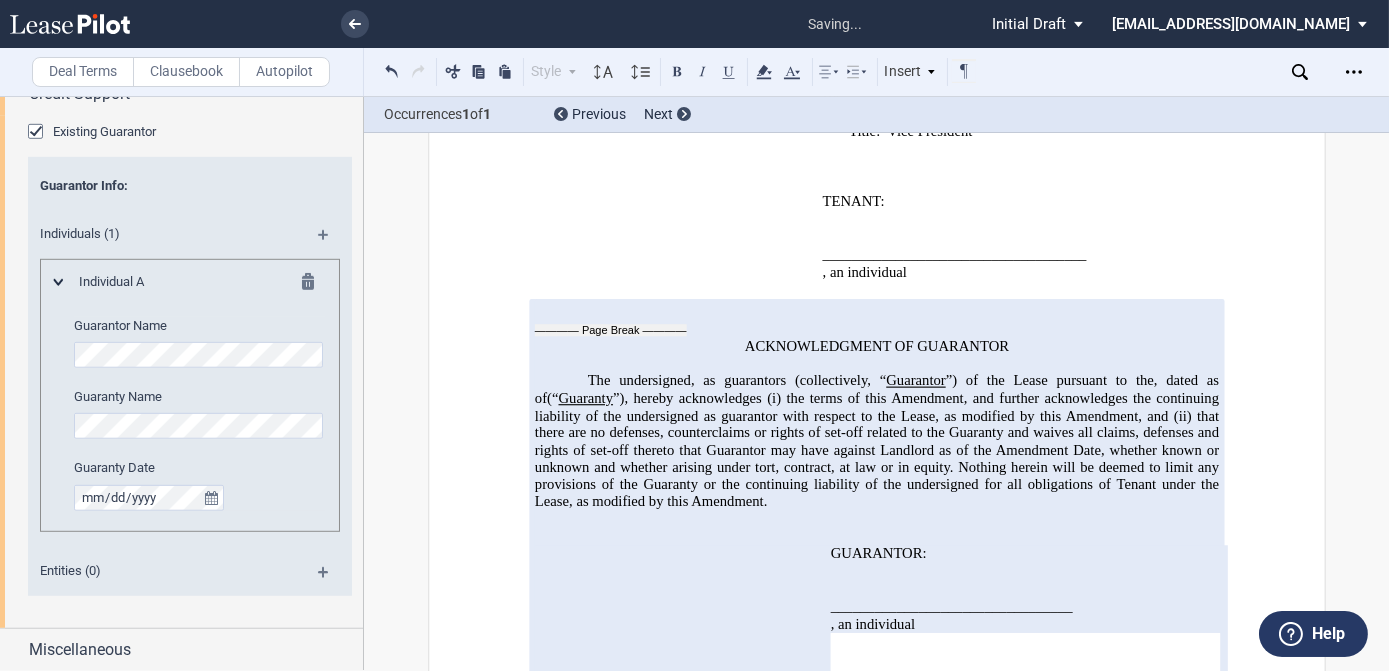 type 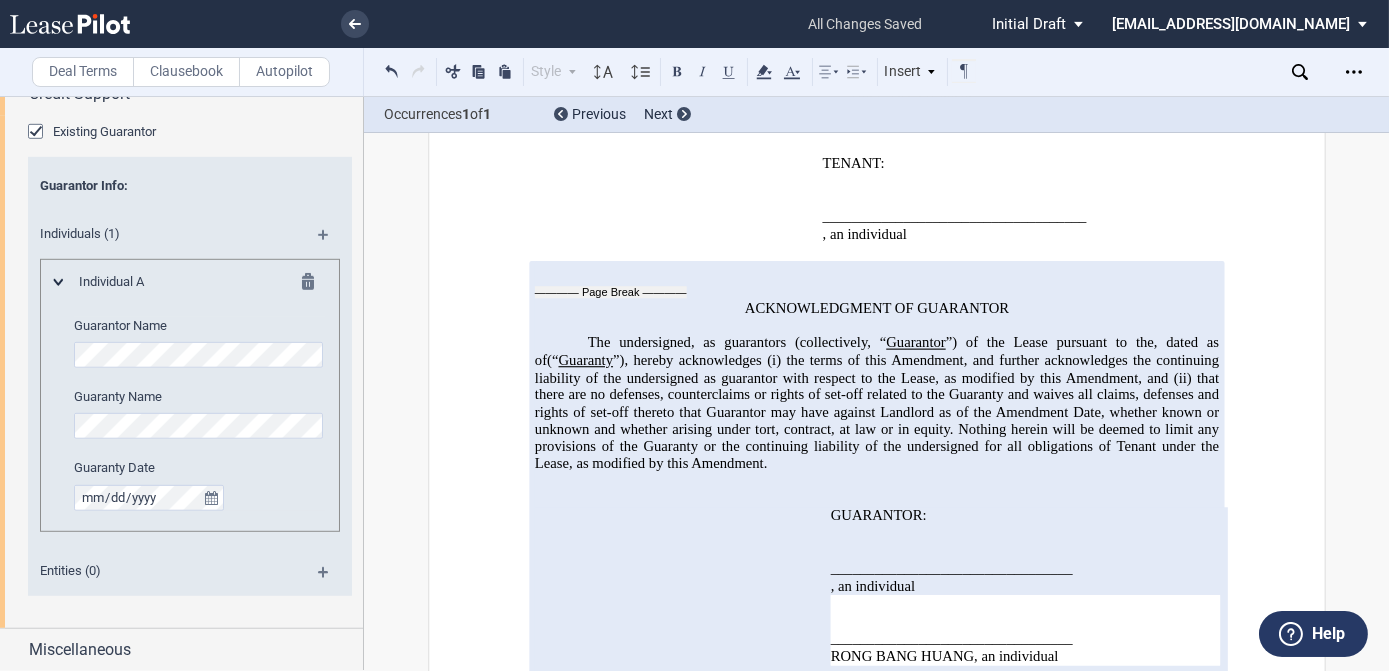 scroll, scrollTop: 4723, scrollLeft: 0, axis: vertical 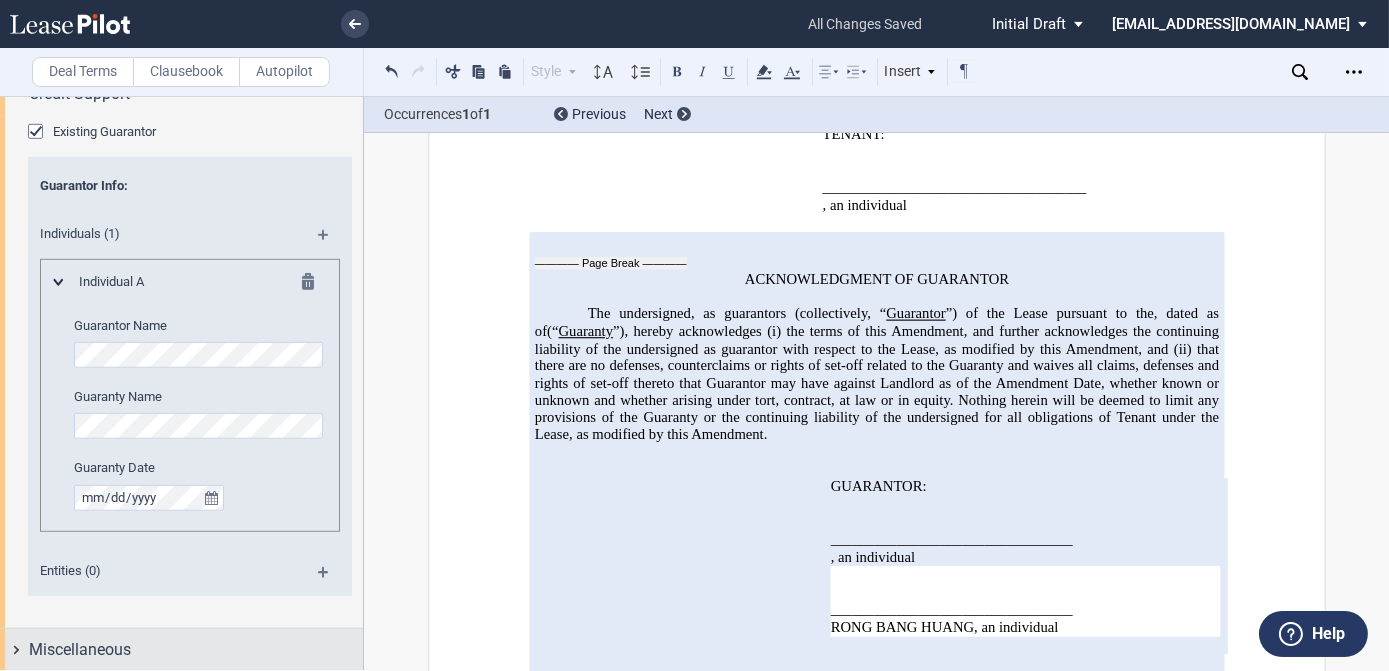 click on "Miscellaneous" at bounding box center [196, 650] 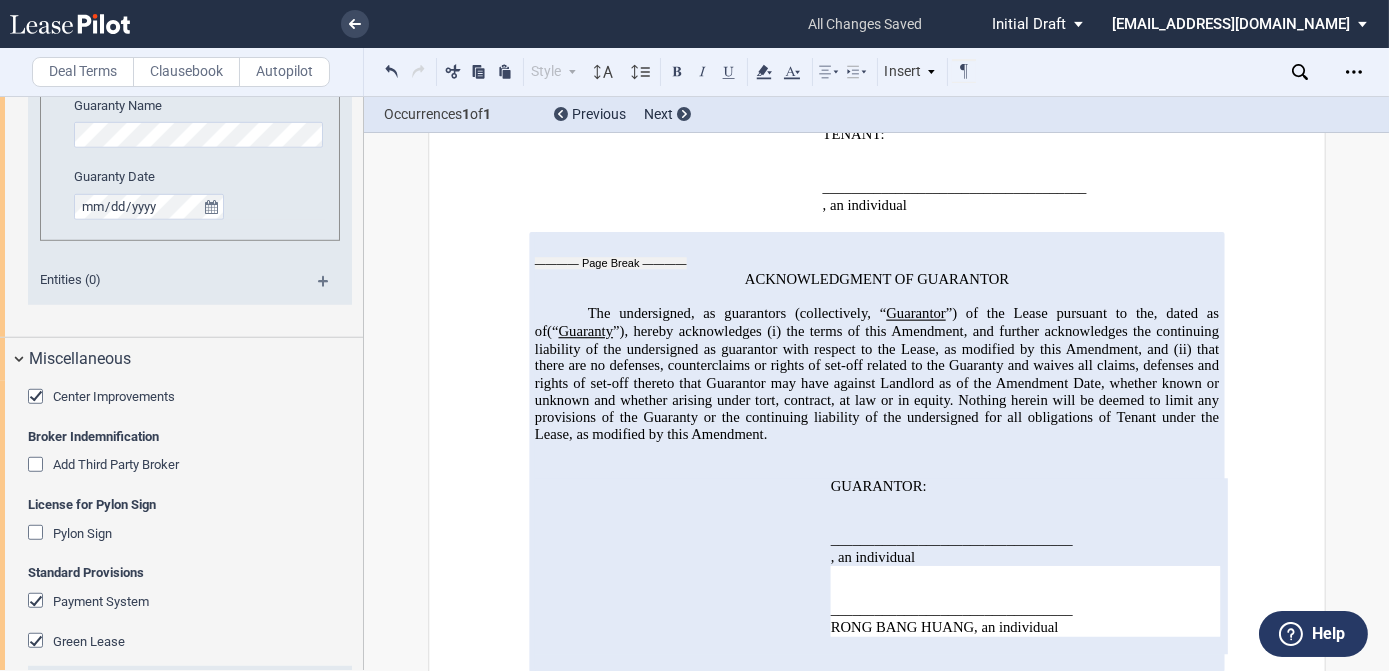 click 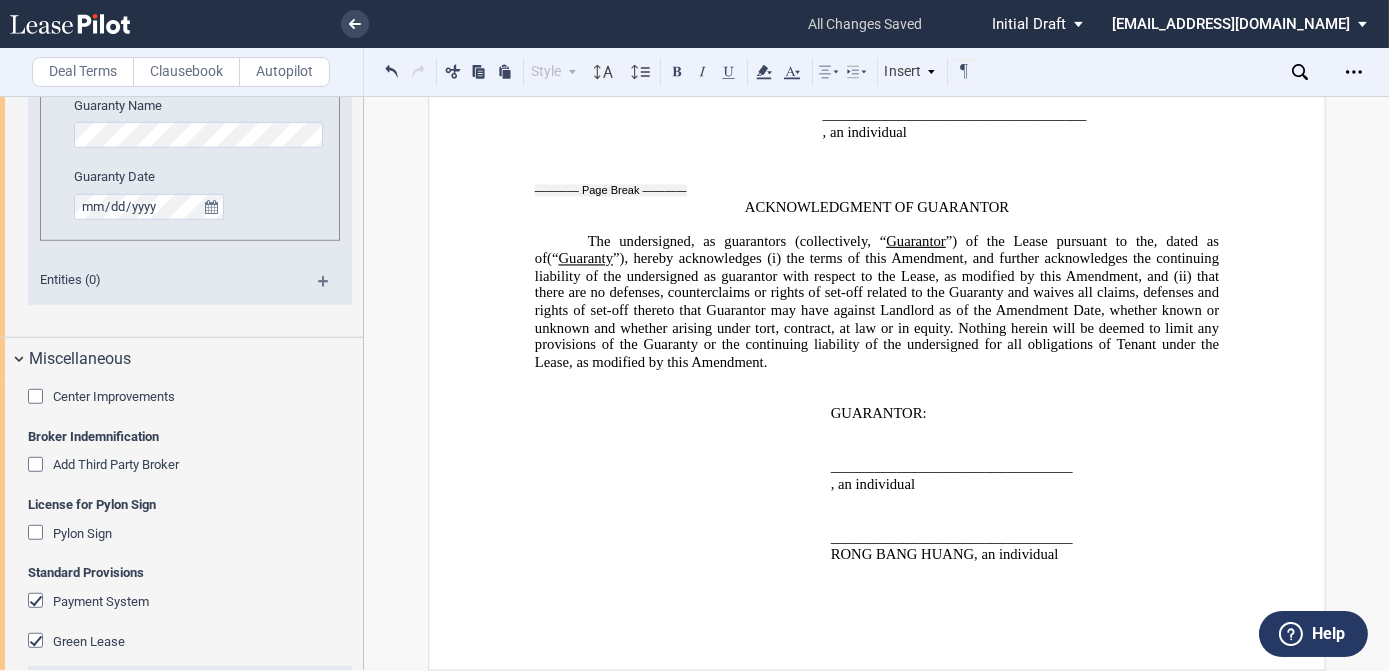 scroll, scrollTop: 4421, scrollLeft: 0, axis: vertical 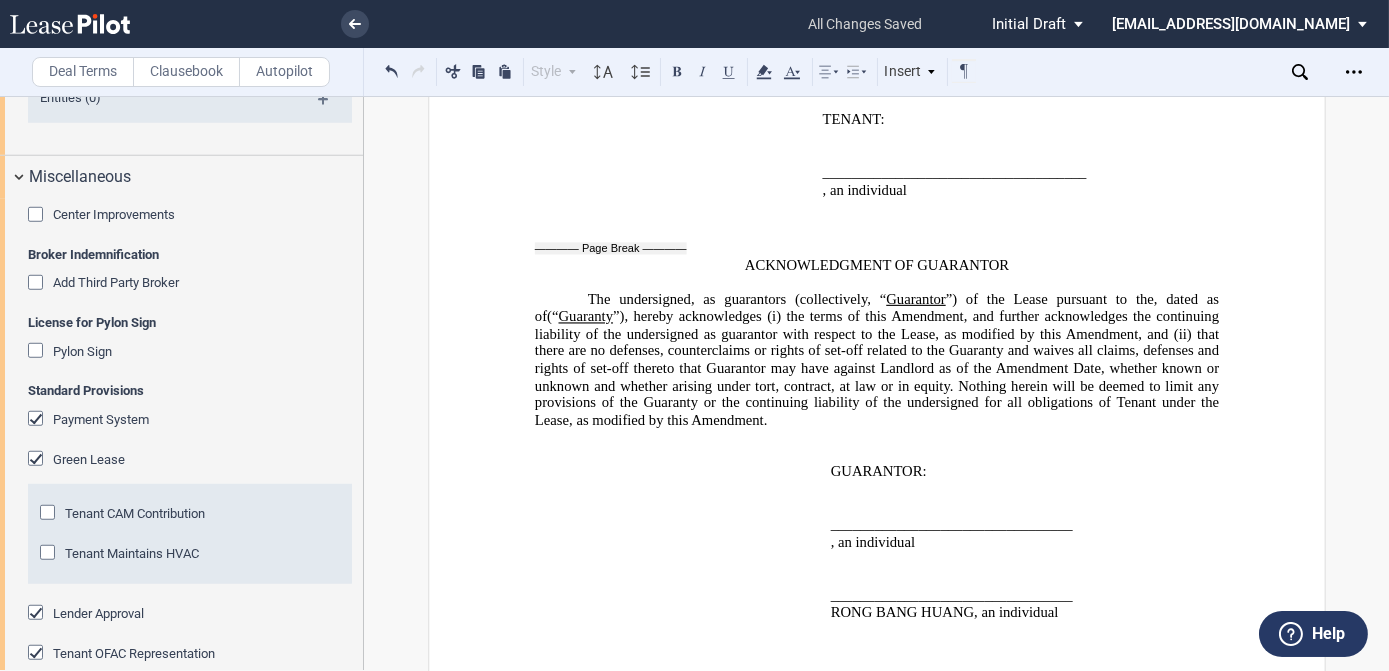 click 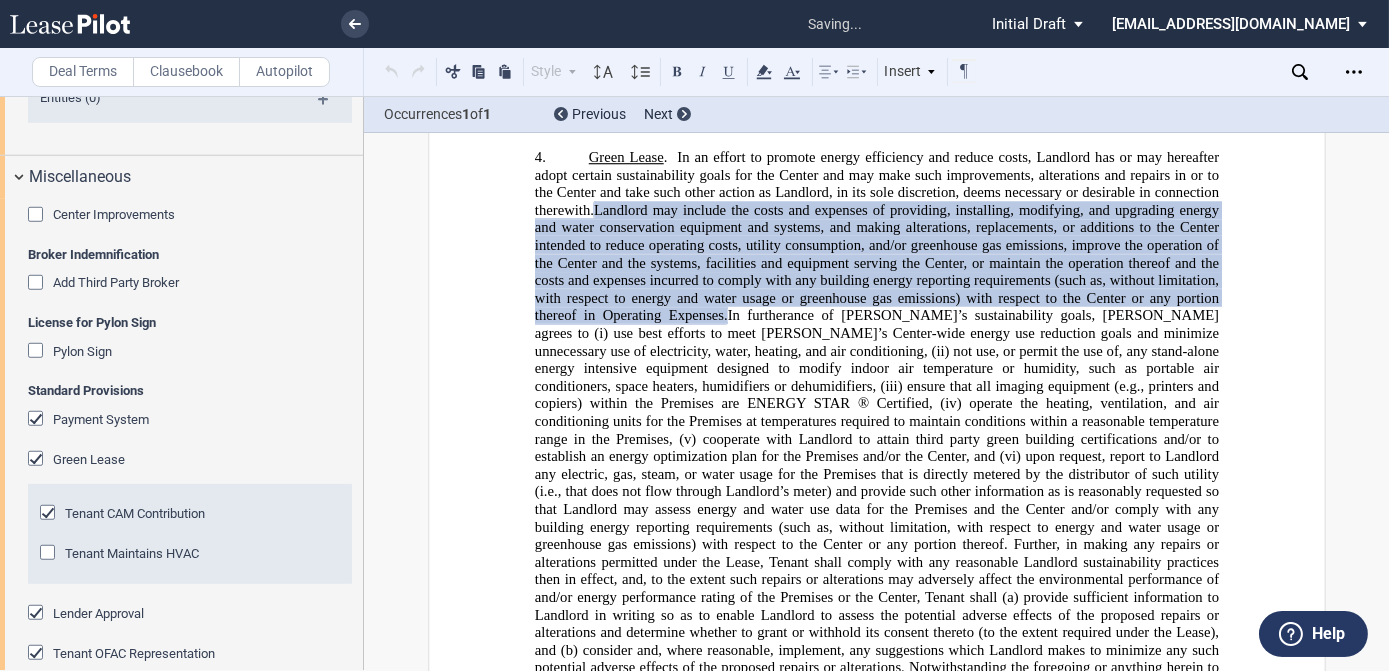scroll, scrollTop: 1789, scrollLeft: 0, axis: vertical 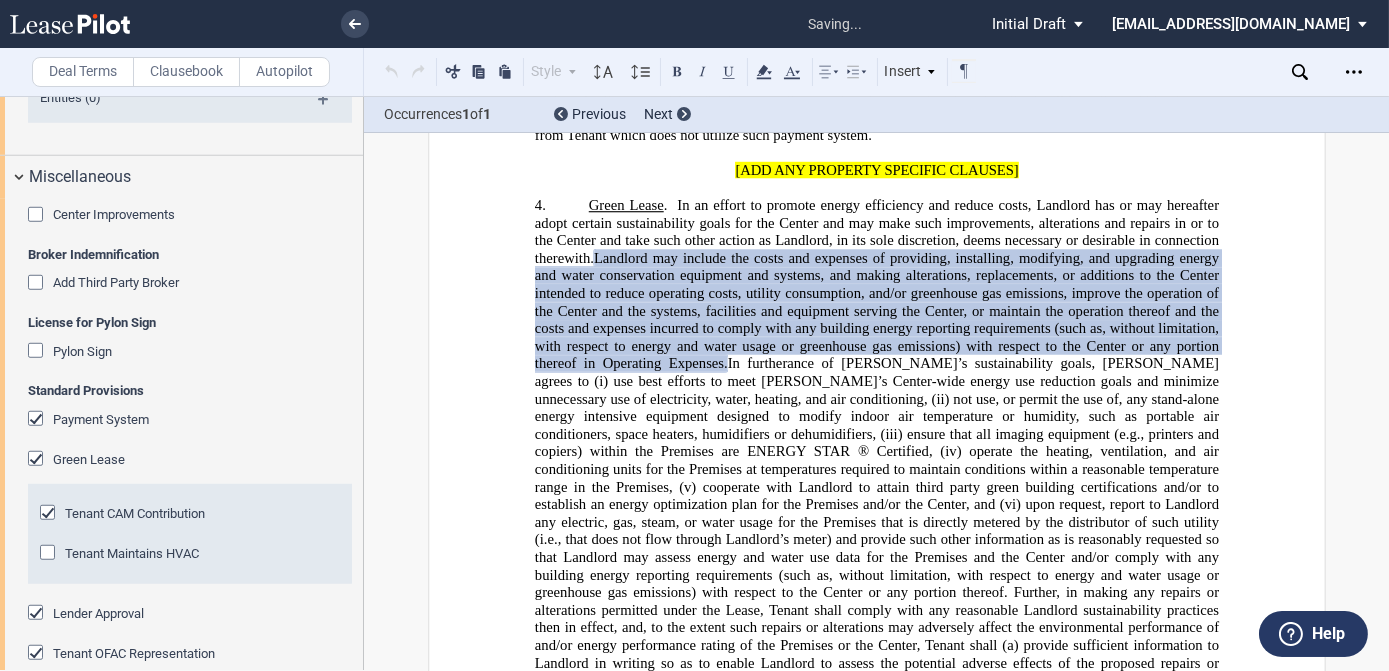 click 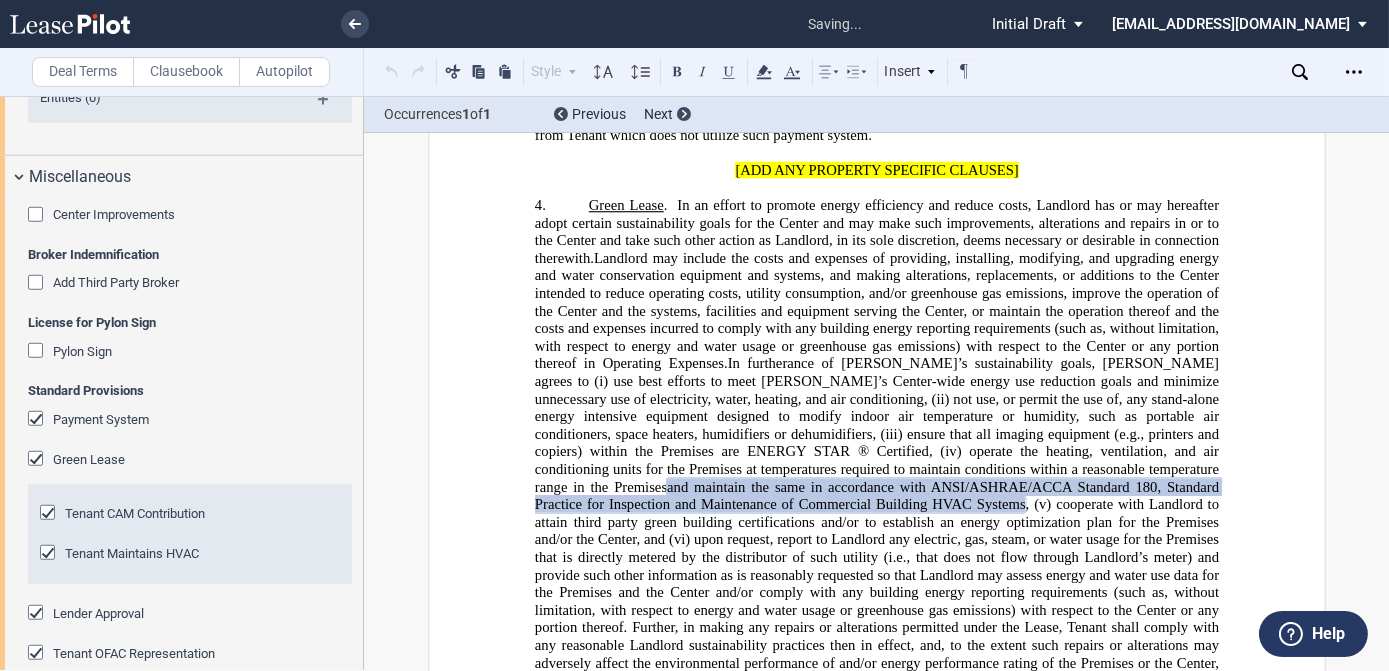 scroll, scrollTop: 3401, scrollLeft: 0, axis: vertical 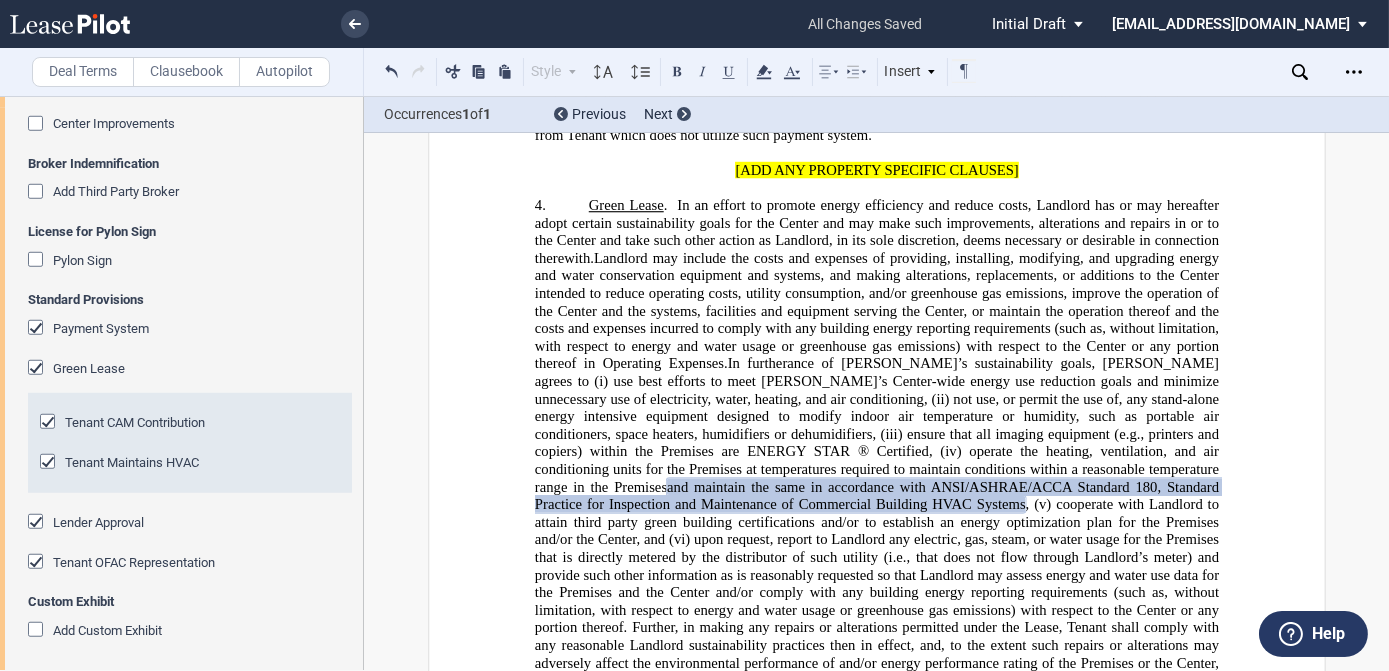 click 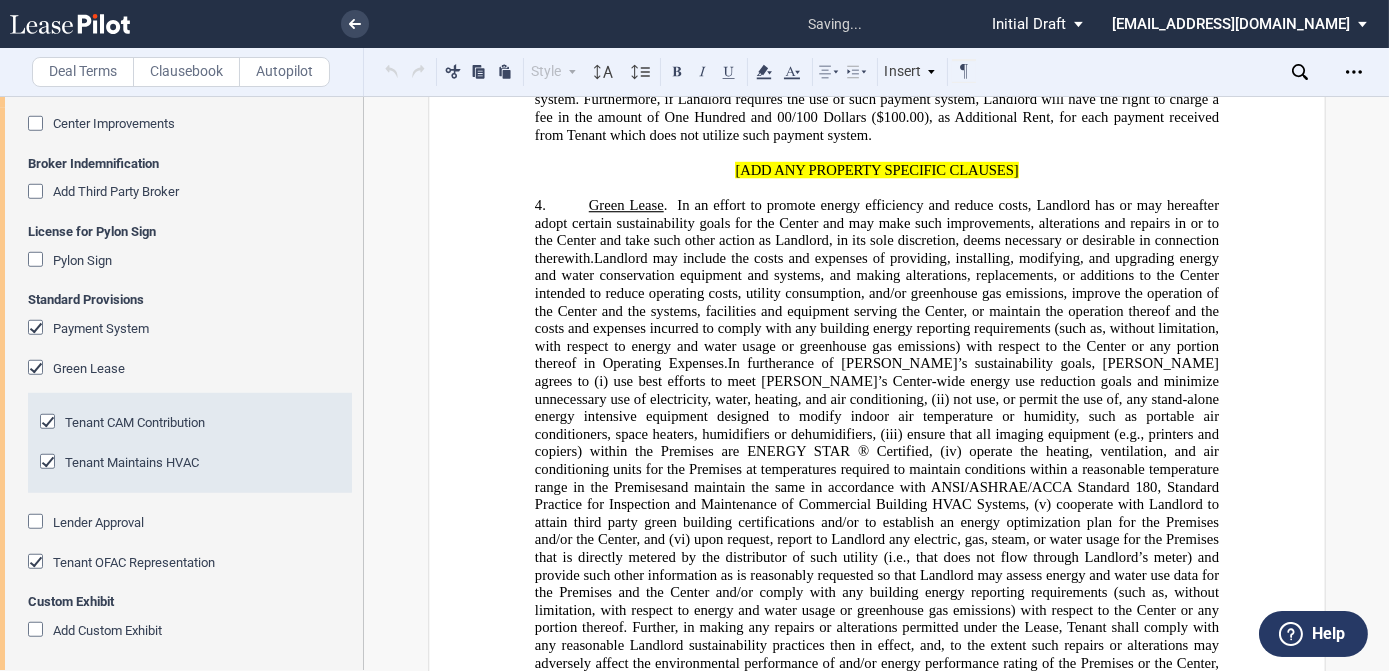 click 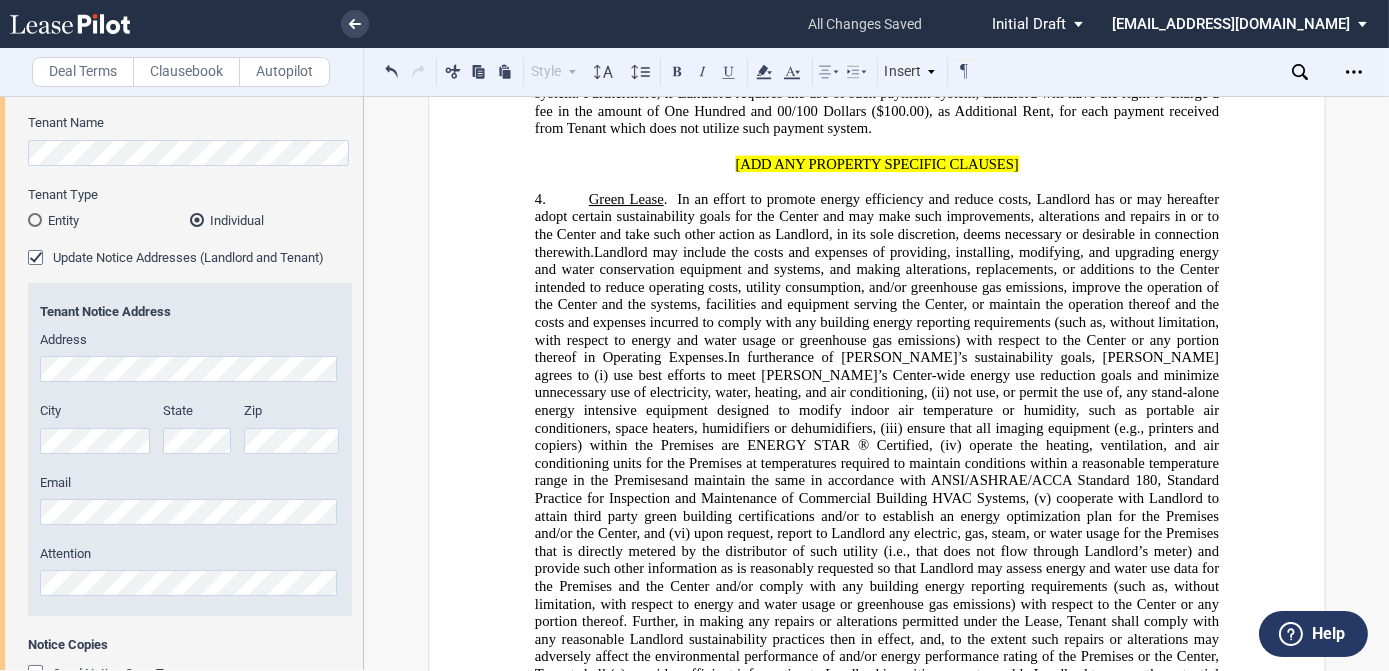 scroll, scrollTop: 0, scrollLeft: 0, axis: both 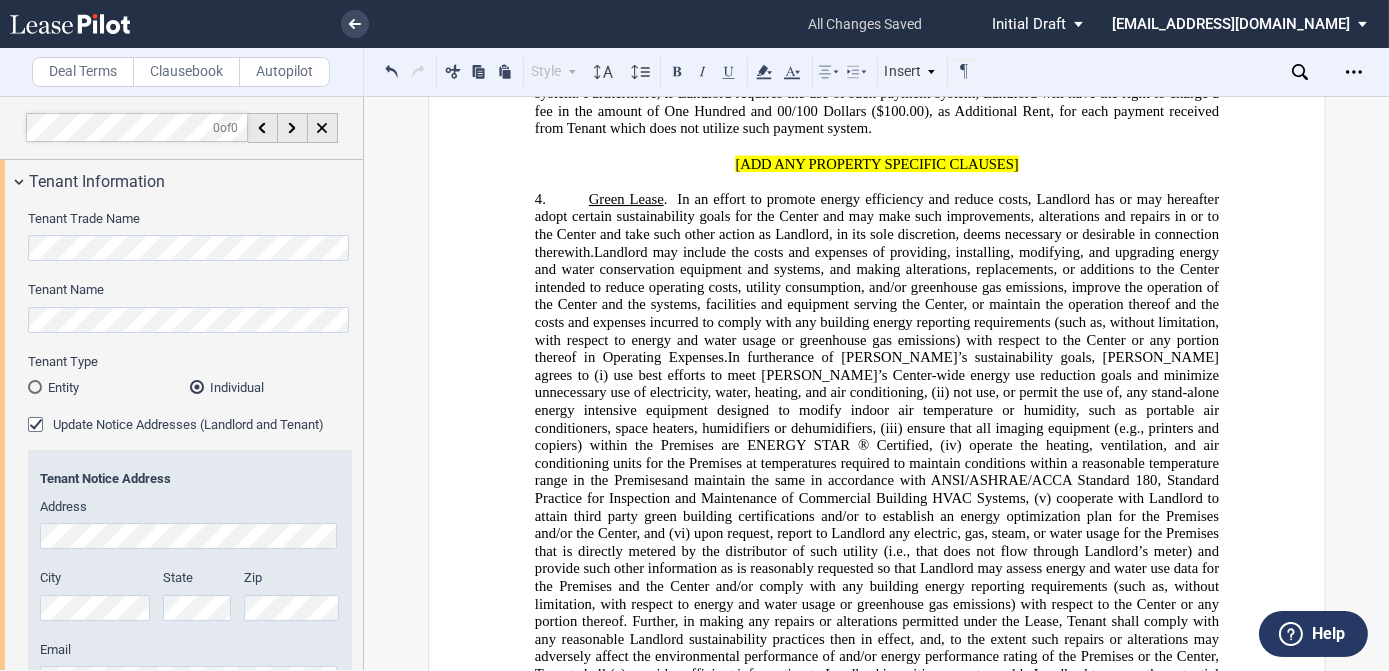 click on "not use, or permit the use of, any stand-alone energy intensive equipment designed to modify indoor air temperature or humidity, such as portable air conditioners, space heaters, humidifiers or dehumidifiers, (iii)" 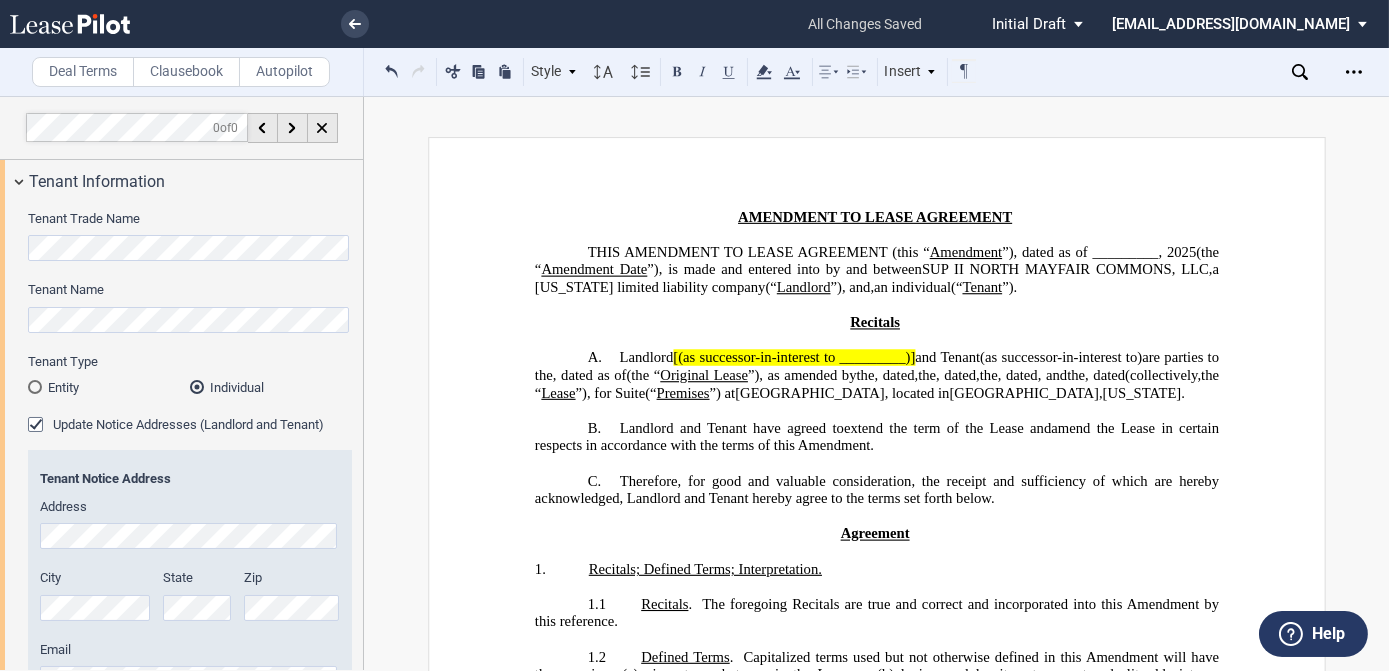 scroll, scrollTop: 0, scrollLeft: 0, axis: both 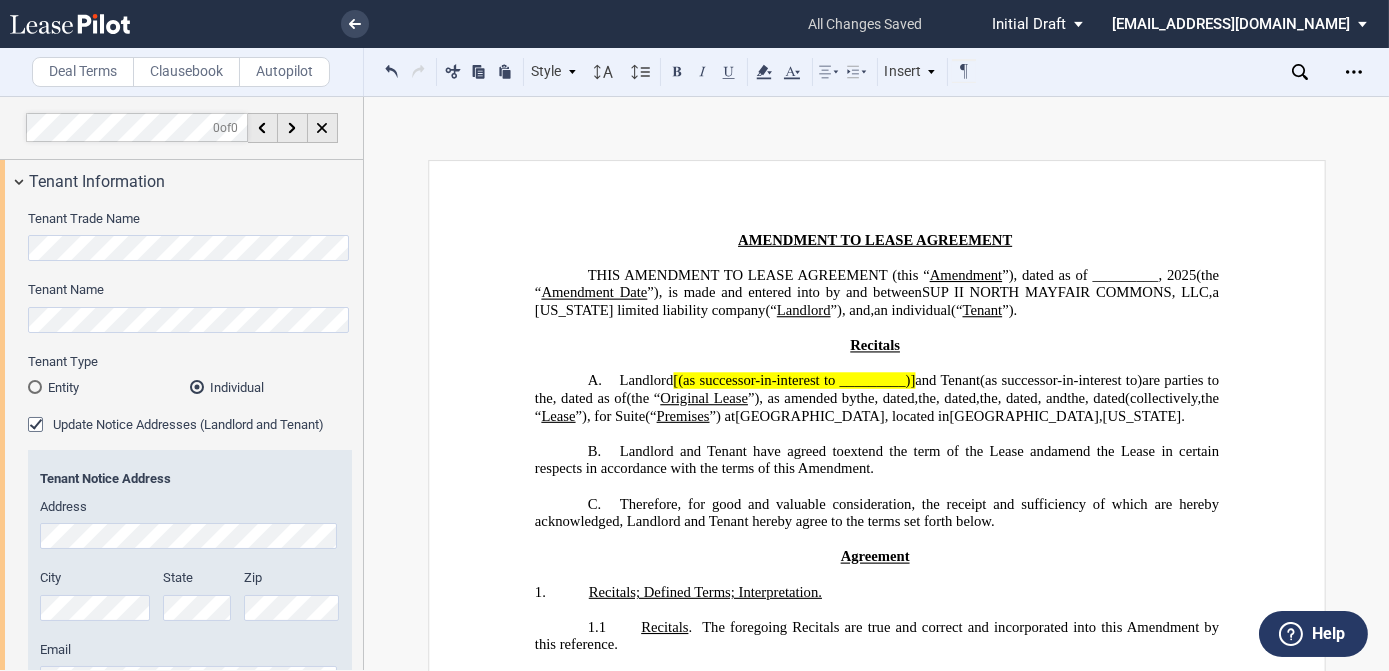 click on "[(as successor-in-interest to _________)]" 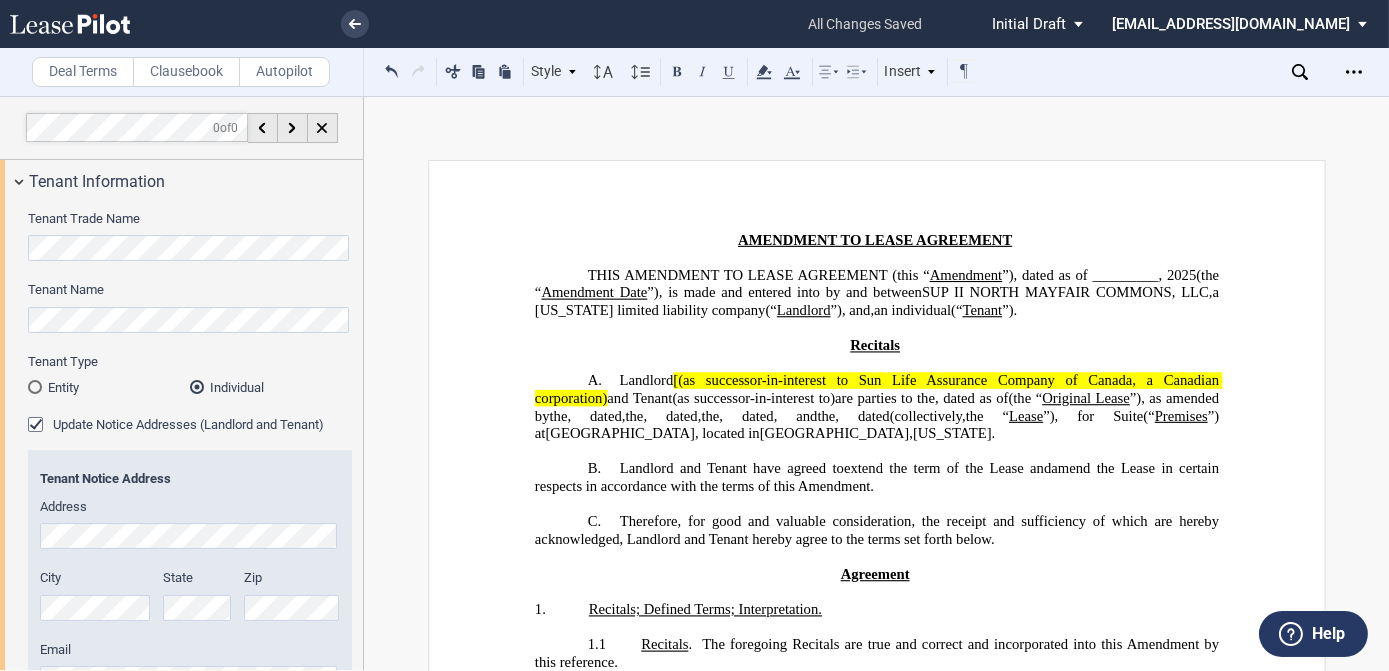 click on "[(as successor-in-interest to Sun Life Assurance Company of Canada, a Canadian corporation)" 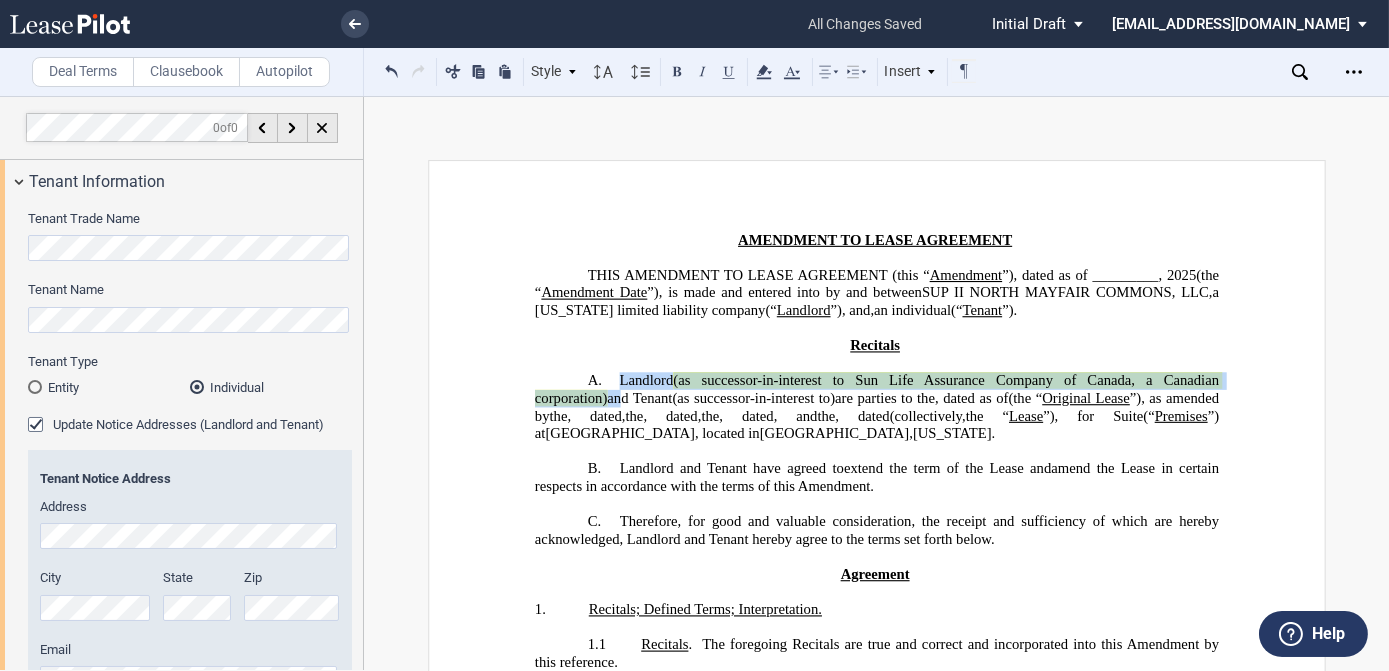 drag, startPoint x: 613, startPoint y: 412, endPoint x: 605, endPoint y: 382, distance: 31.04835 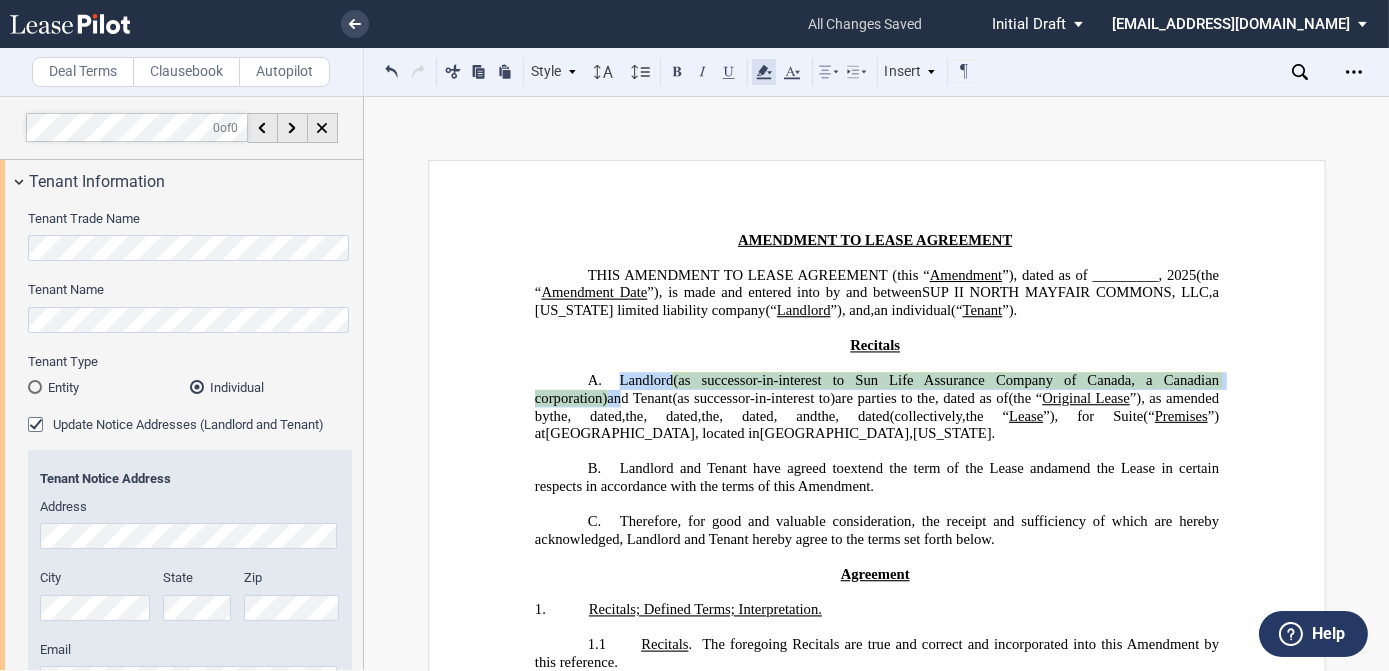 click 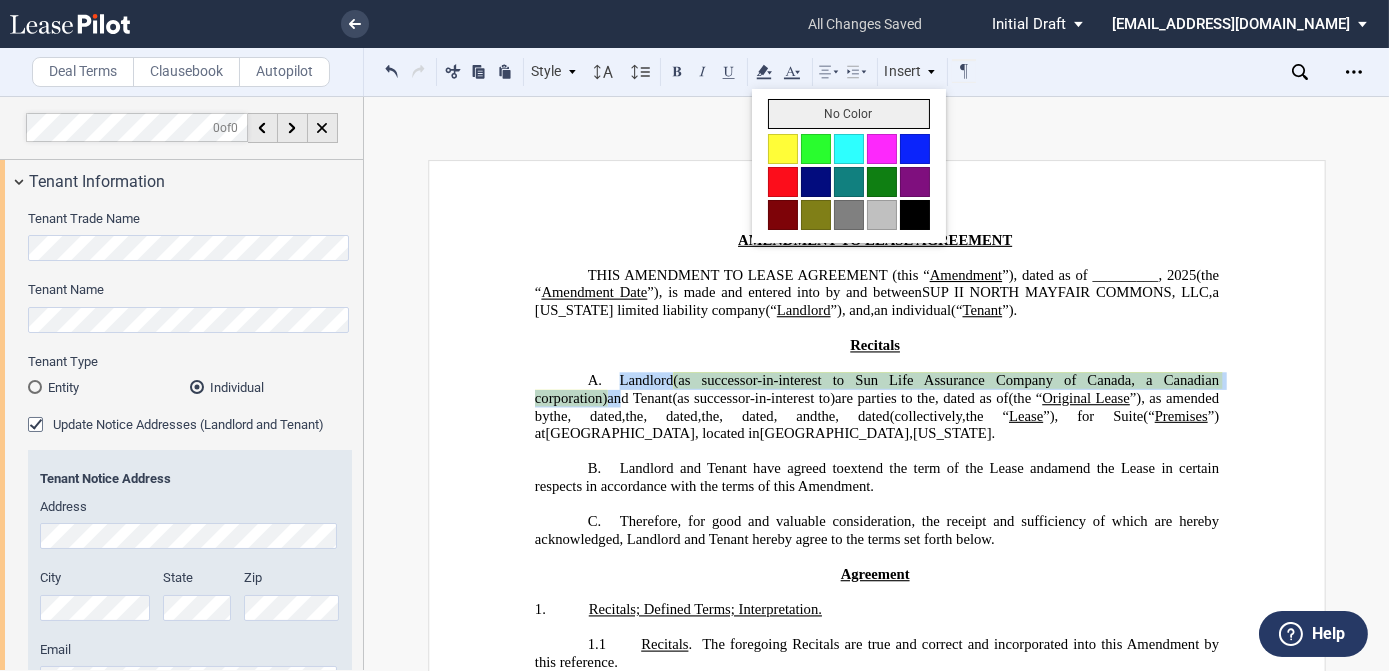 click on "No Color" at bounding box center [849, 114] 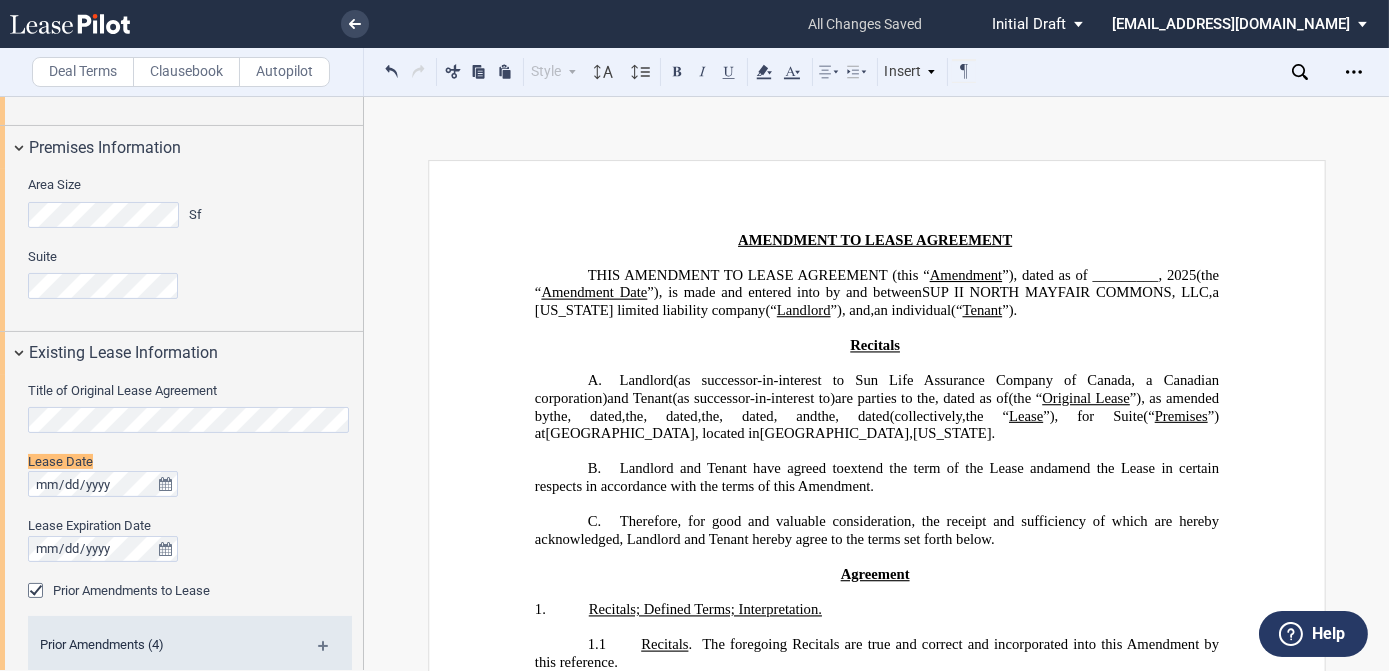scroll, scrollTop: 904, scrollLeft: 0, axis: vertical 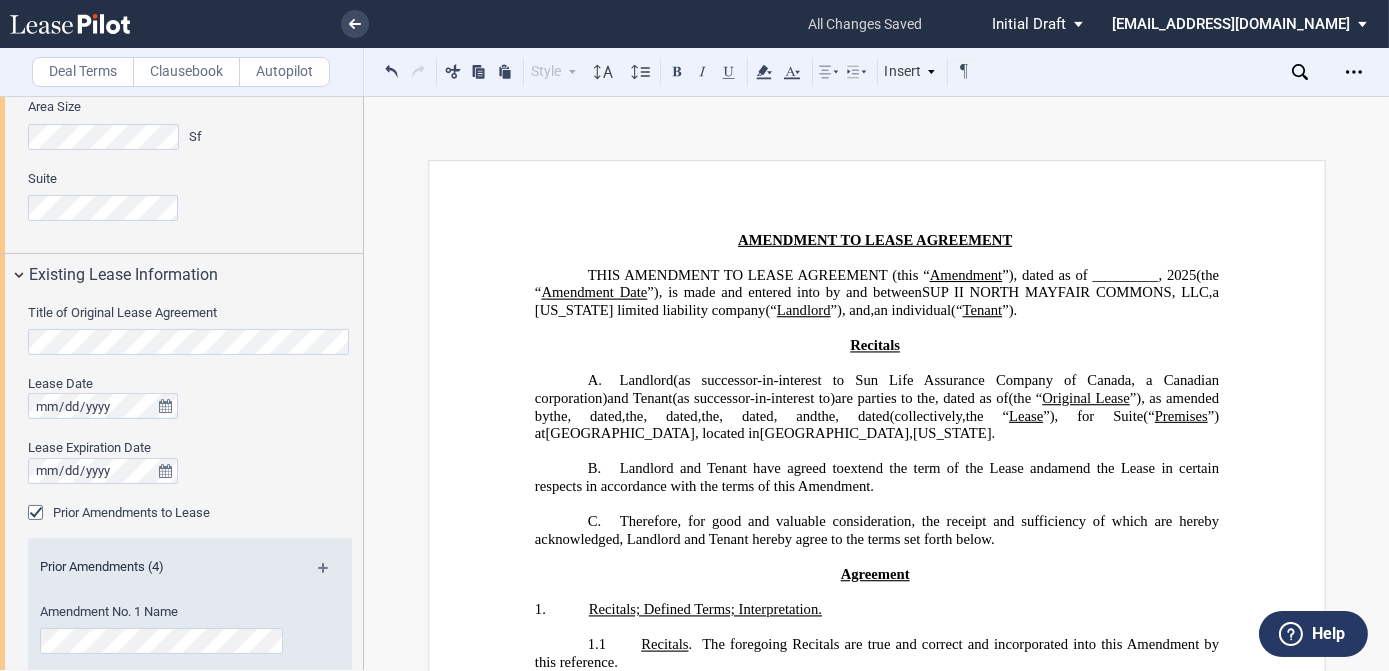 click on "Clausebook" at bounding box center (186, 72) 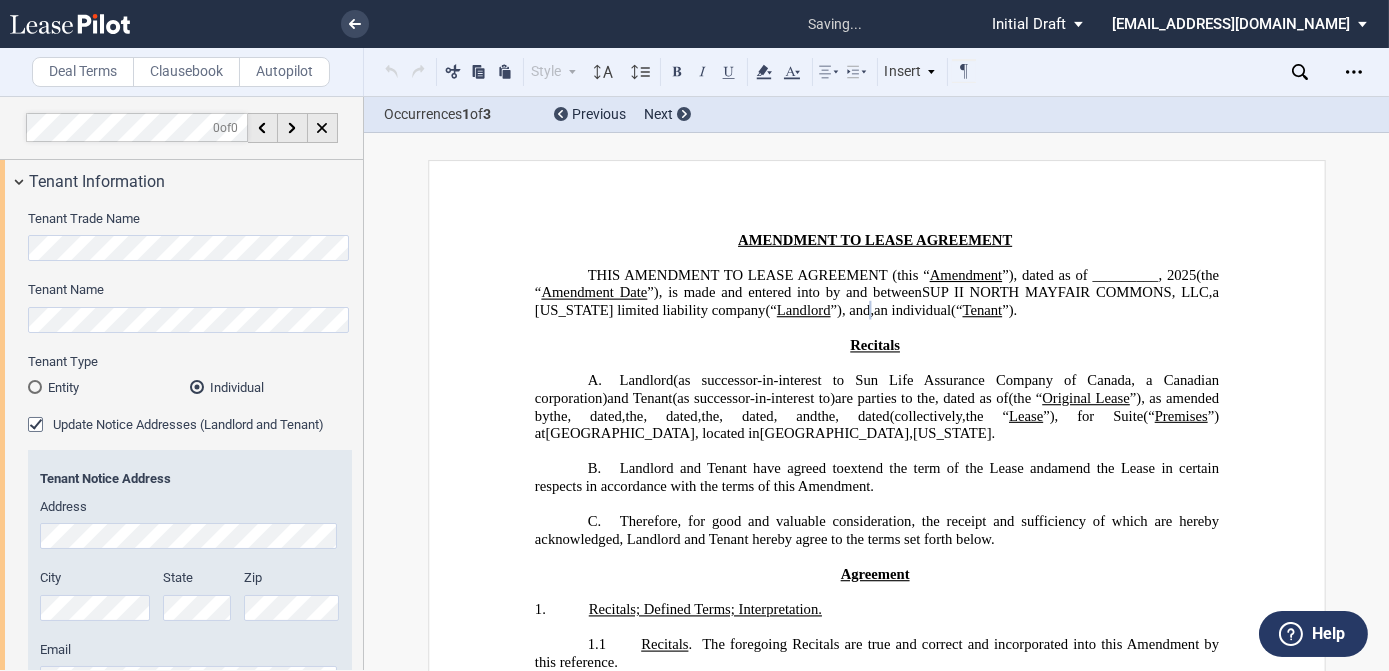 scroll, scrollTop: 0, scrollLeft: 346, axis: horizontal 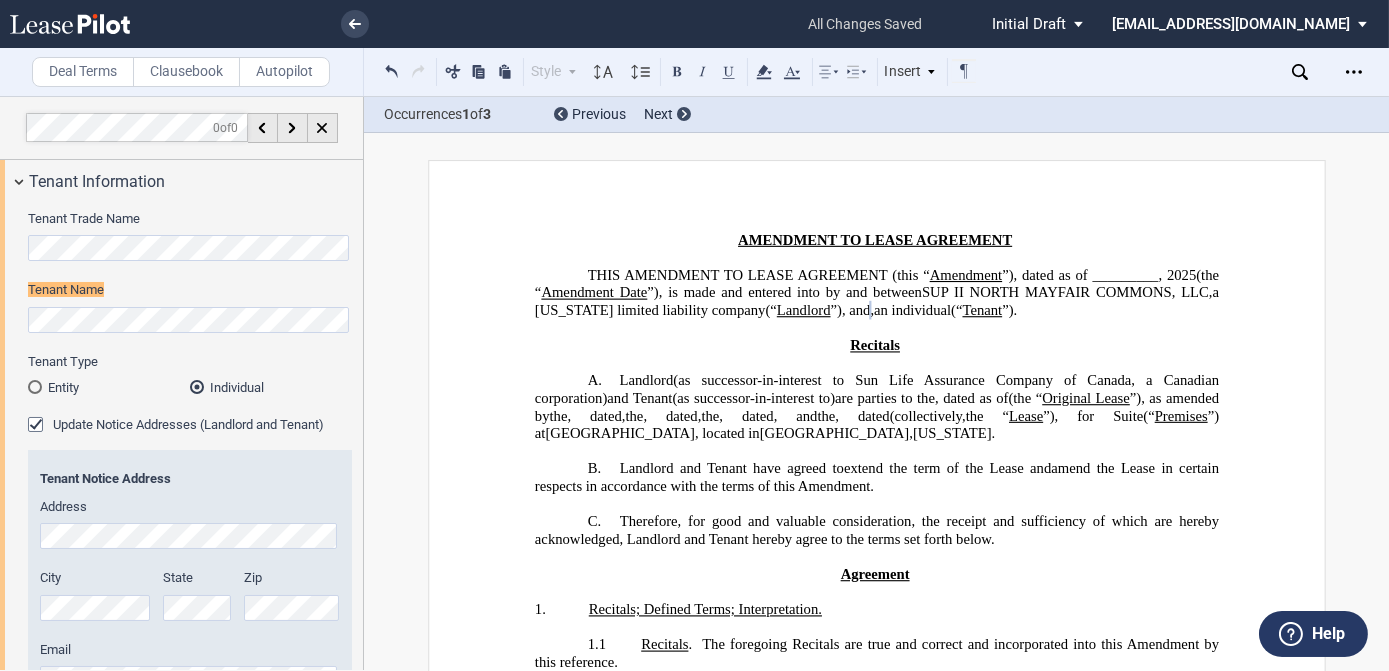 click on "(as successor-in-interest to" 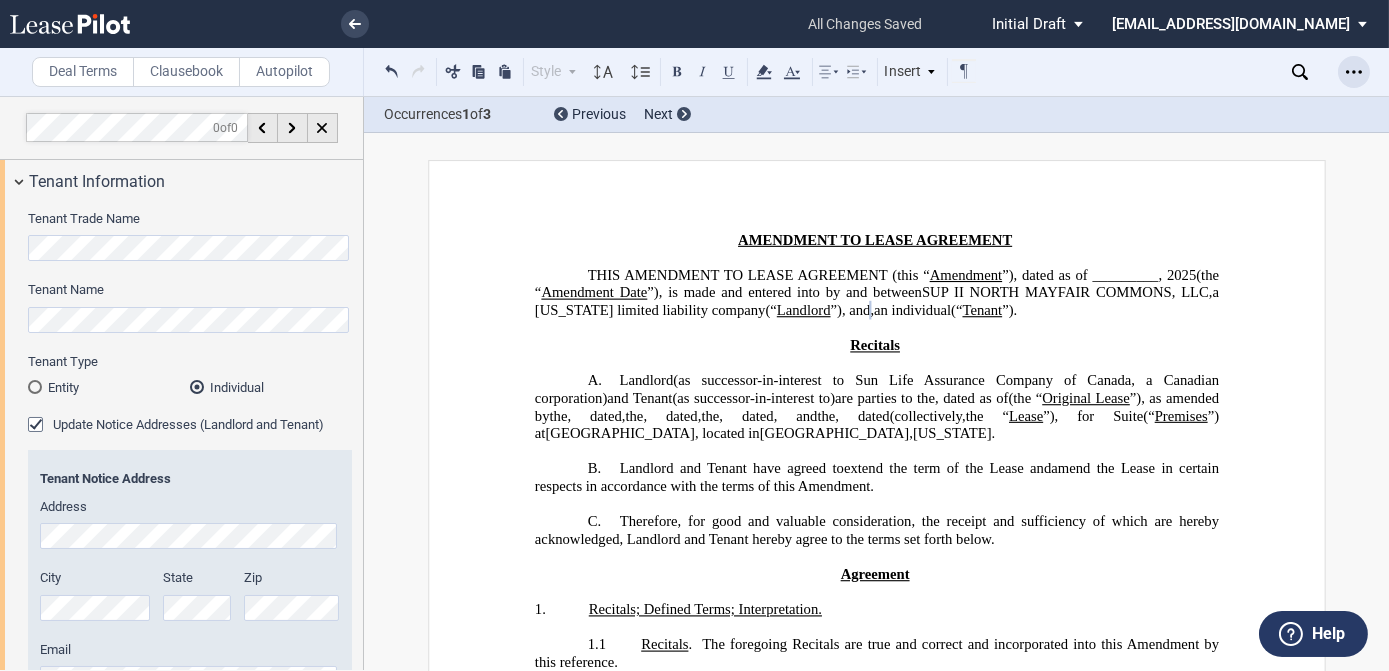 click 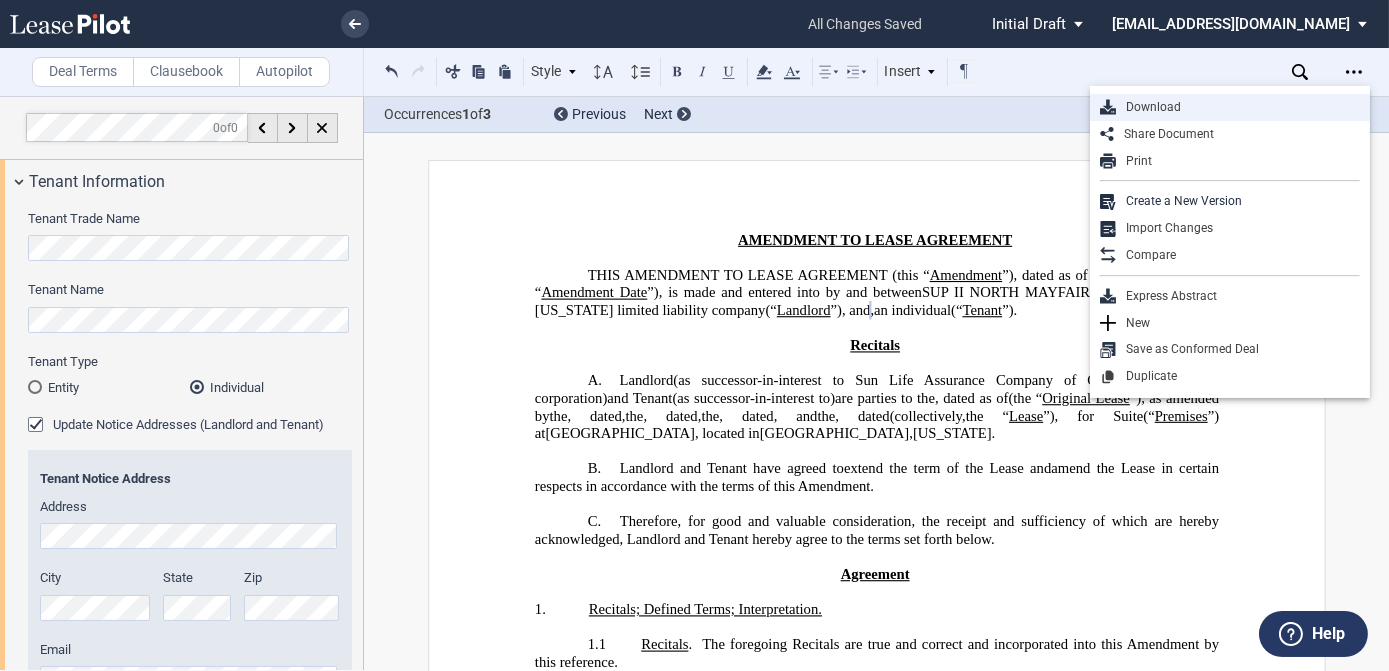 click on "Download" at bounding box center (1238, 107) 